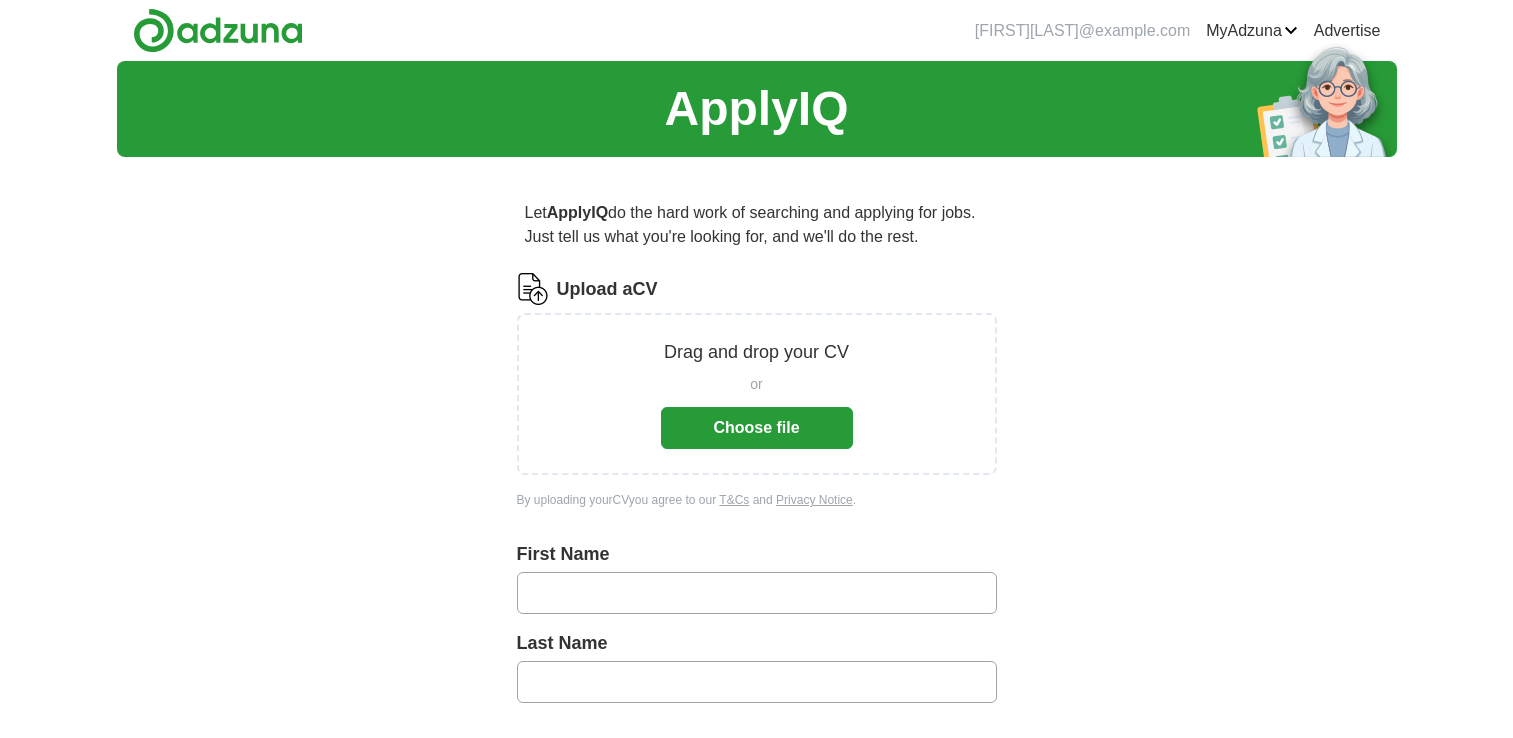 scroll, scrollTop: 0, scrollLeft: 0, axis: both 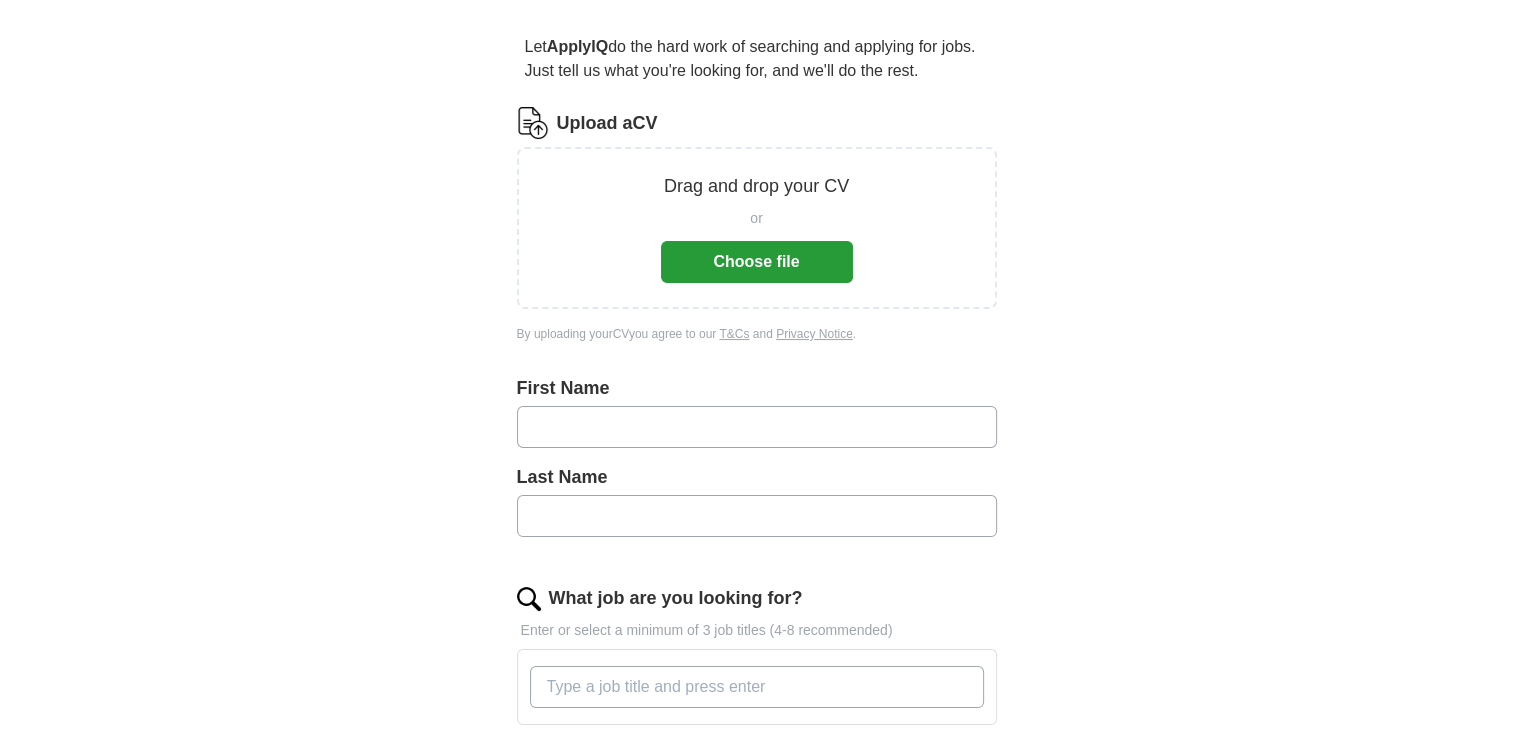 click on "Choose file" at bounding box center [757, 262] 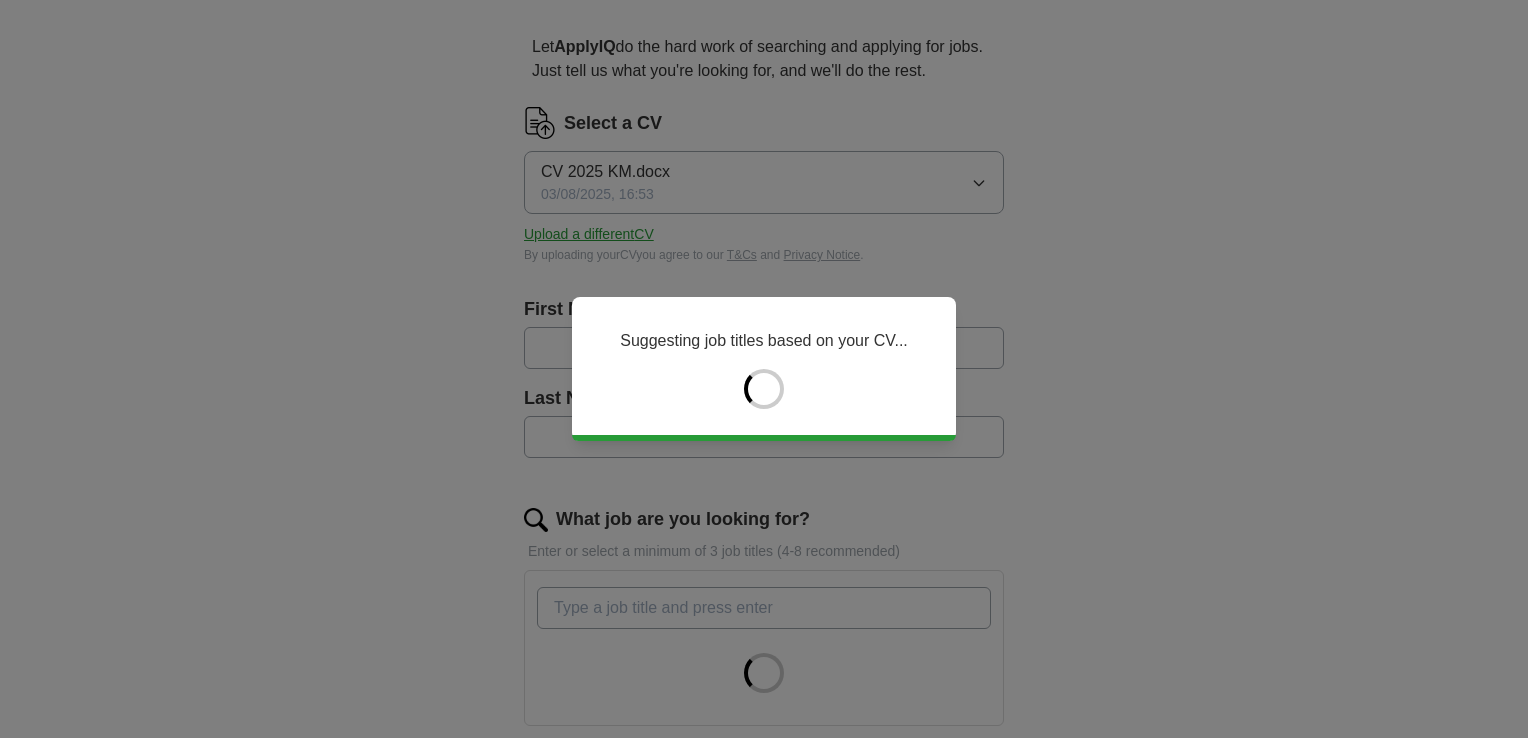 type on "******" 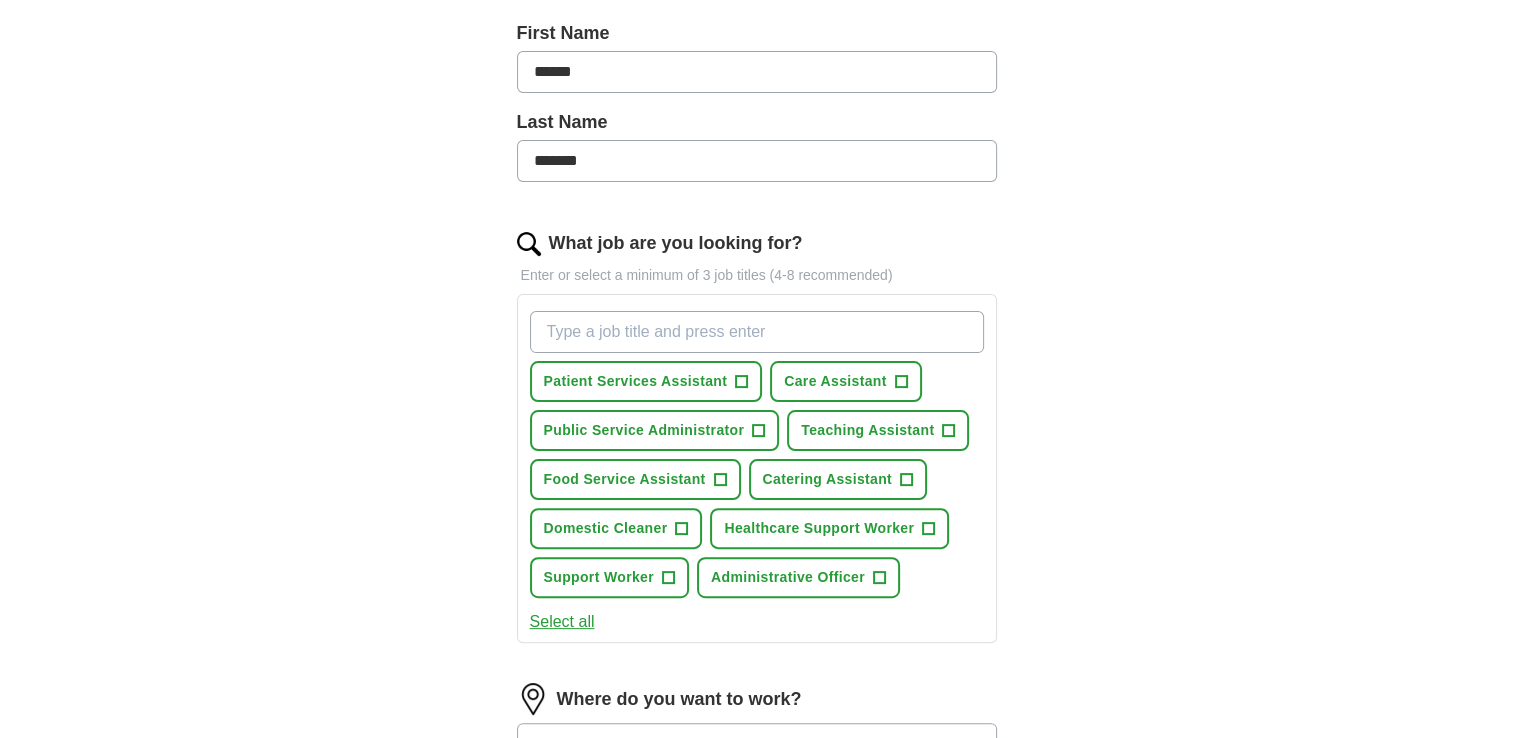 scroll, scrollTop: 446, scrollLeft: 0, axis: vertical 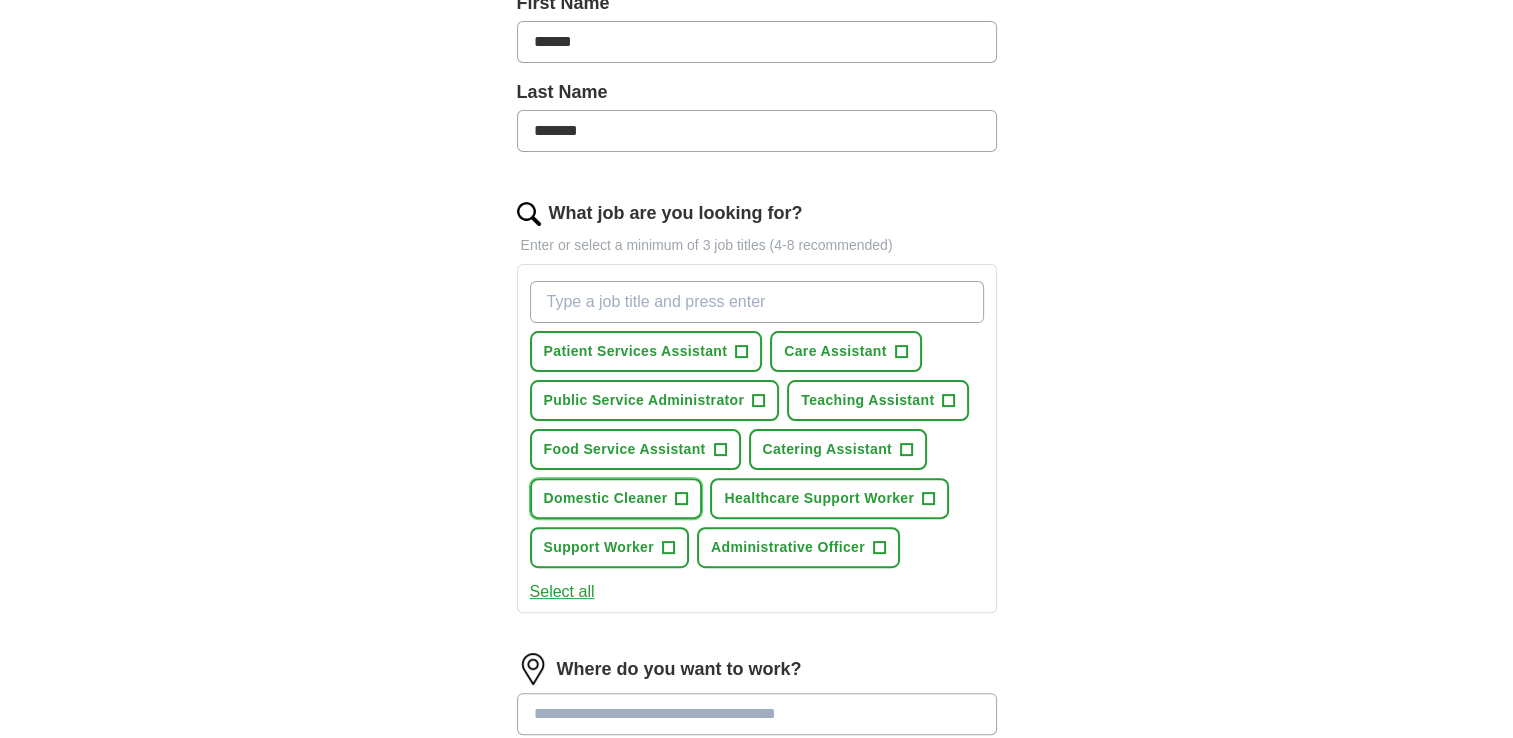 click on "Domestic Cleaner +" at bounding box center [616, 498] 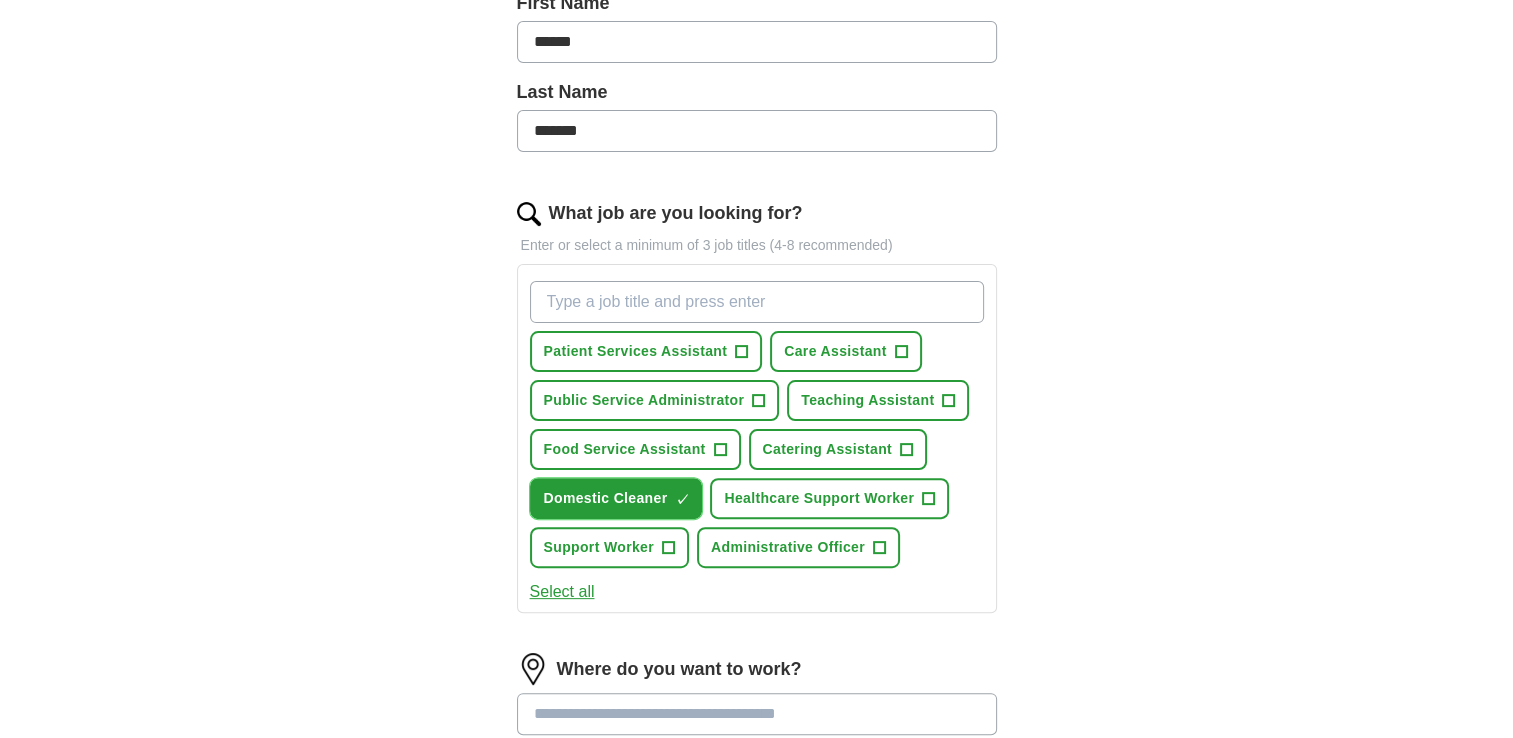 click on "×" at bounding box center [0, 0] 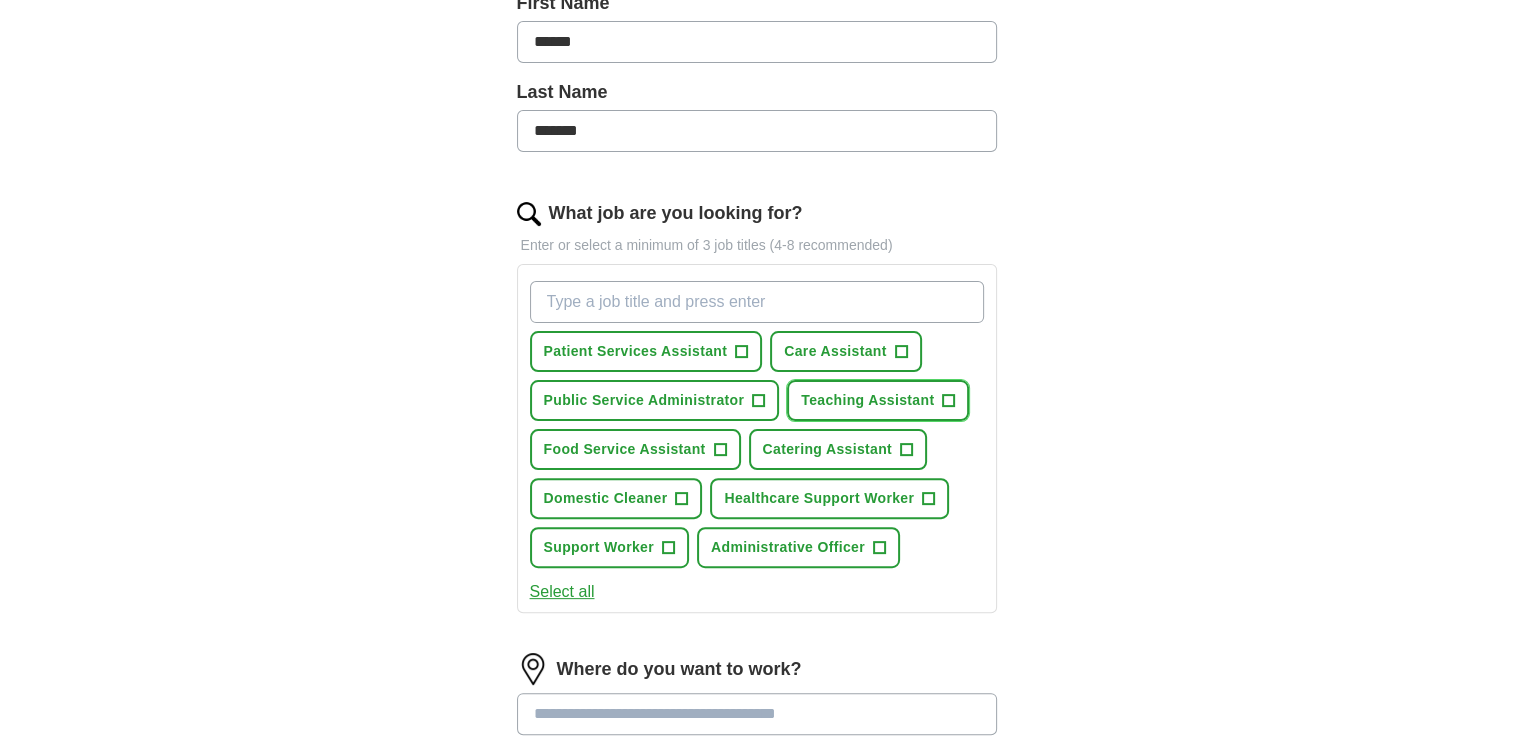 click on "Teaching Assistant" at bounding box center (867, 400) 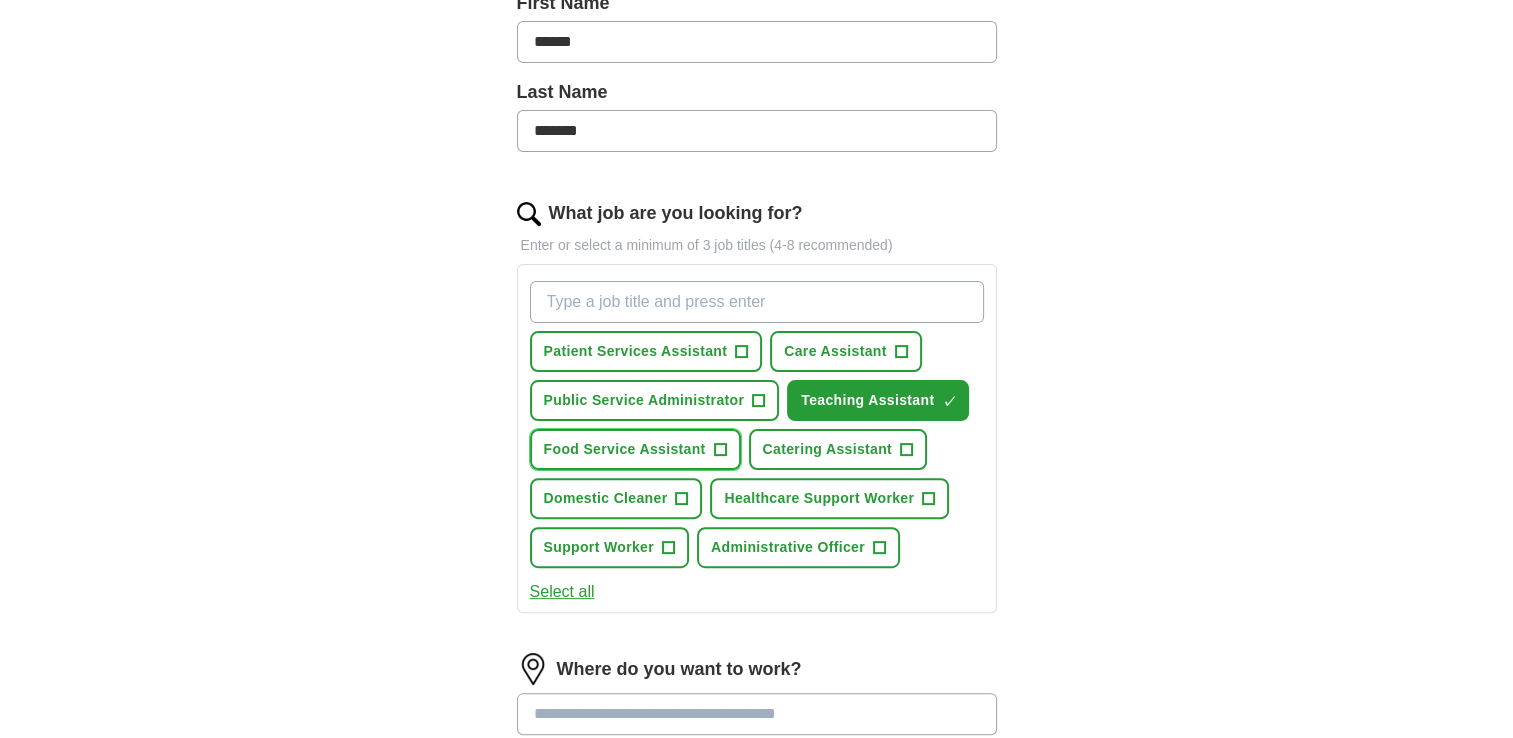 click on "Food Service Assistant" at bounding box center [625, 449] 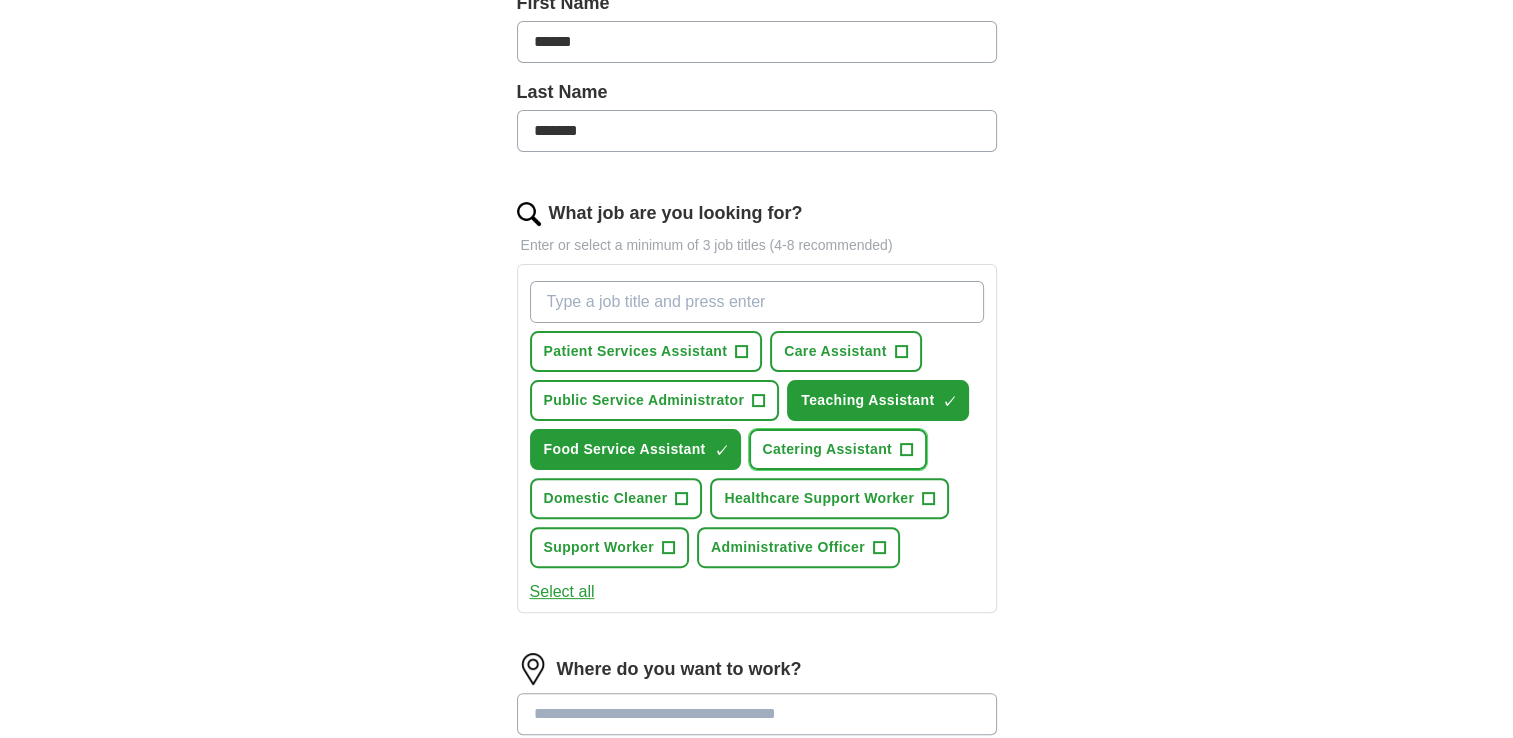 click on "Catering Assistant" at bounding box center [827, 449] 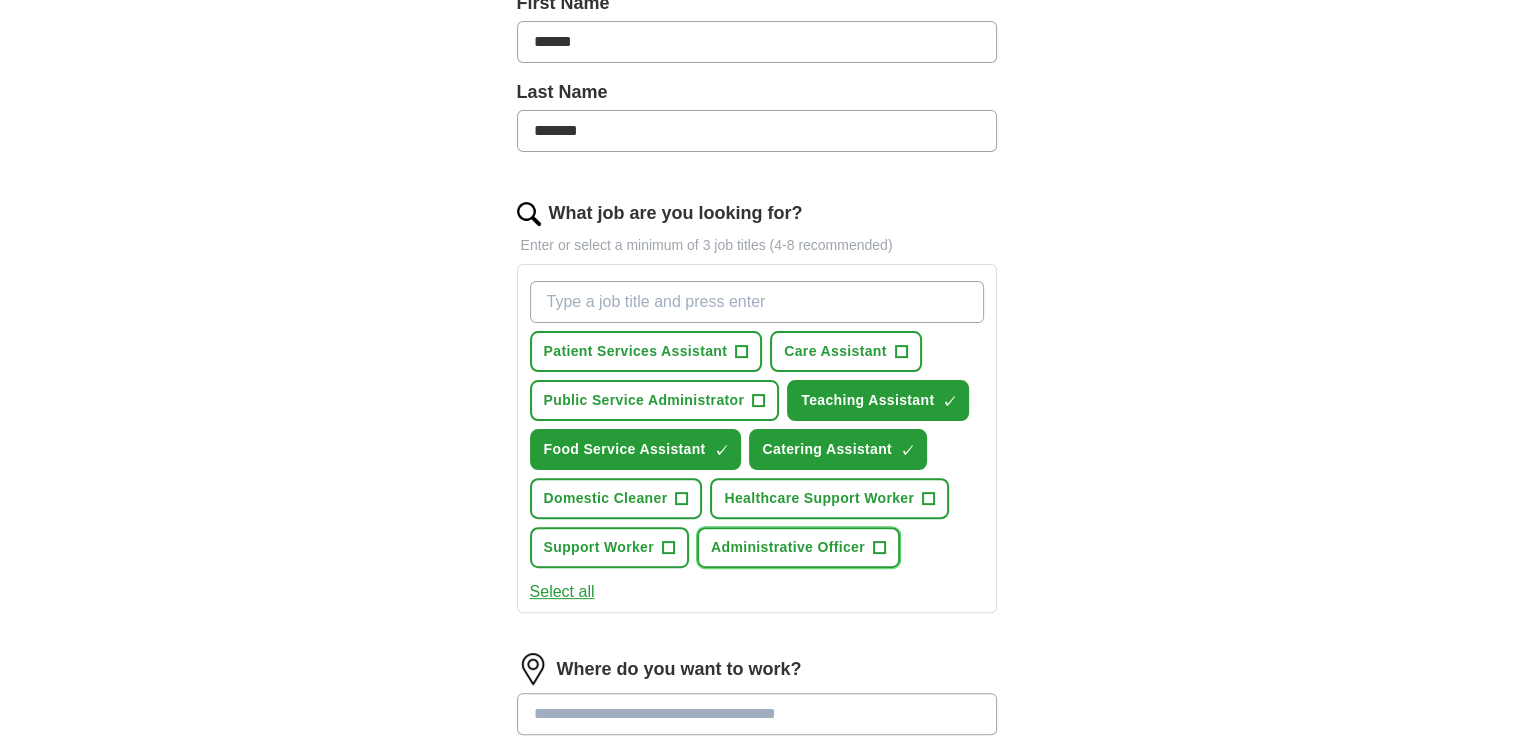 click on "Administrative Officer" at bounding box center (788, 547) 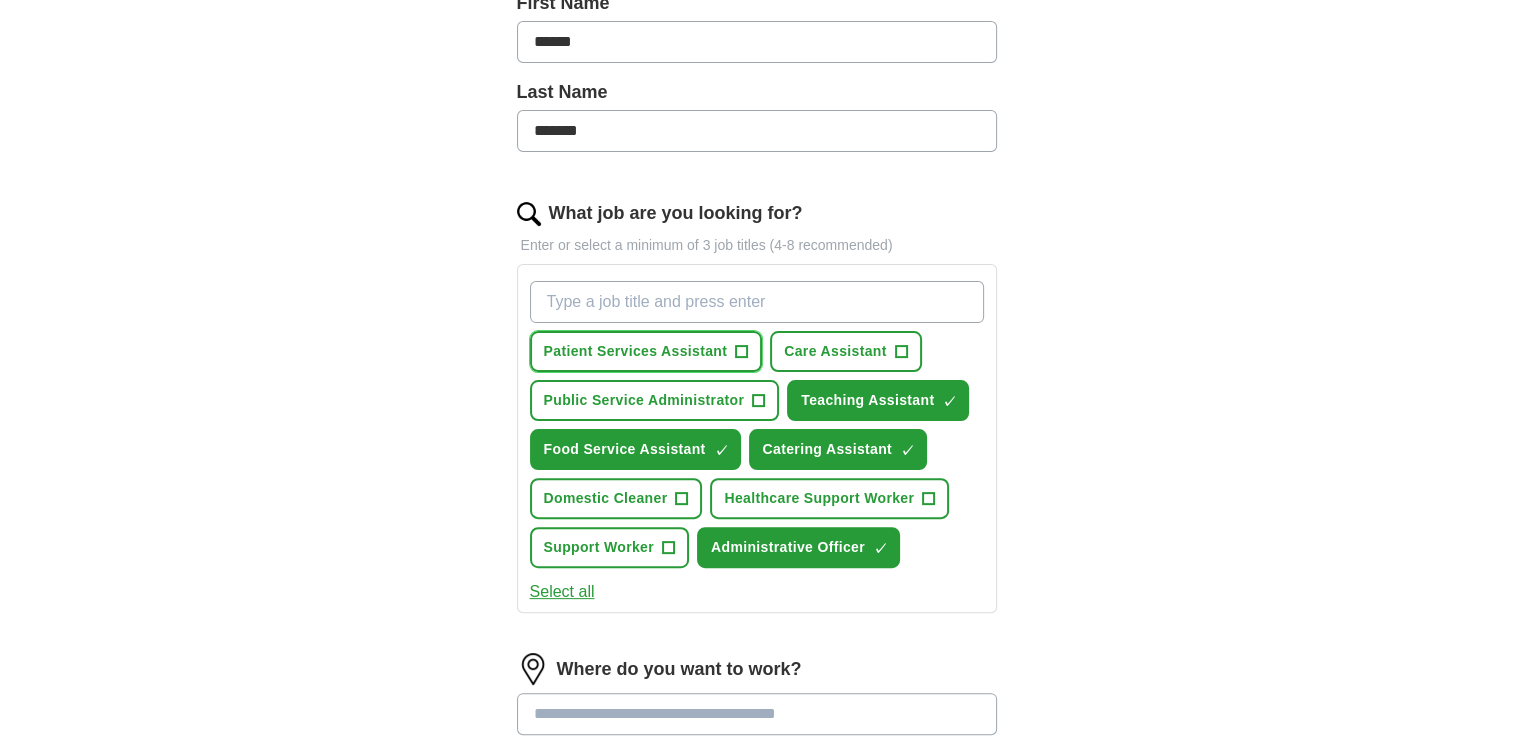 click on "Patient Services Assistant" at bounding box center [636, 351] 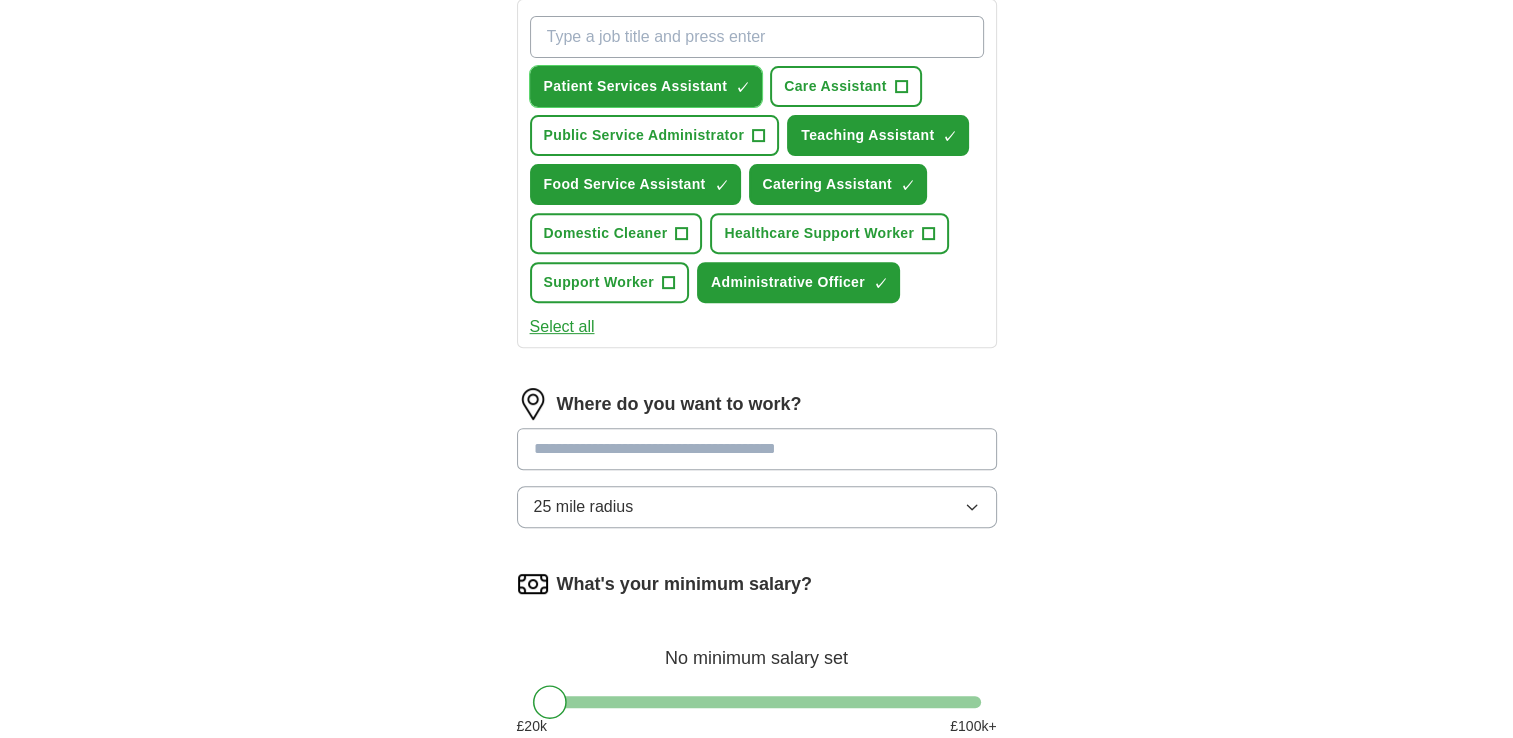 scroll, scrollTop: 741, scrollLeft: 0, axis: vertical 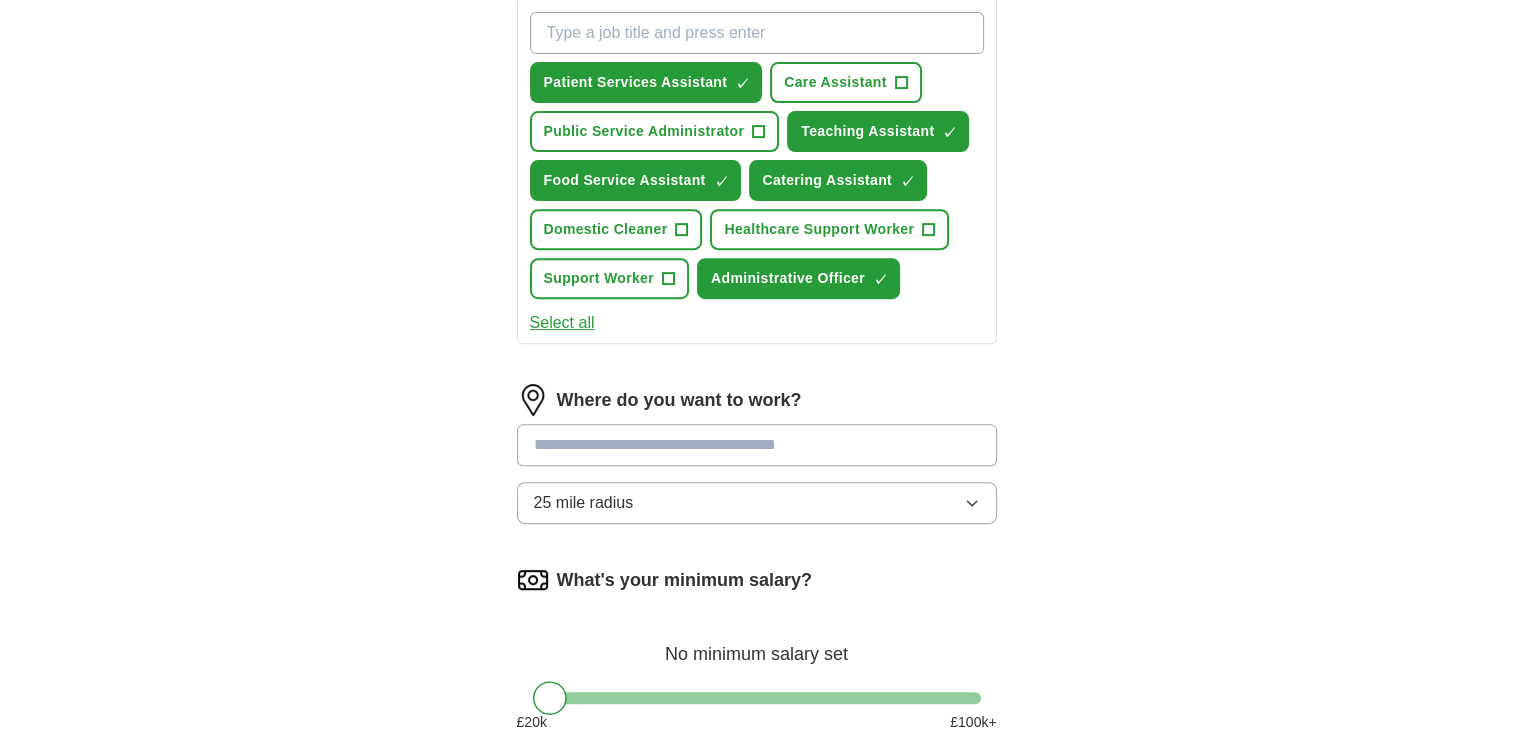 click at bounding box center (757, 445) 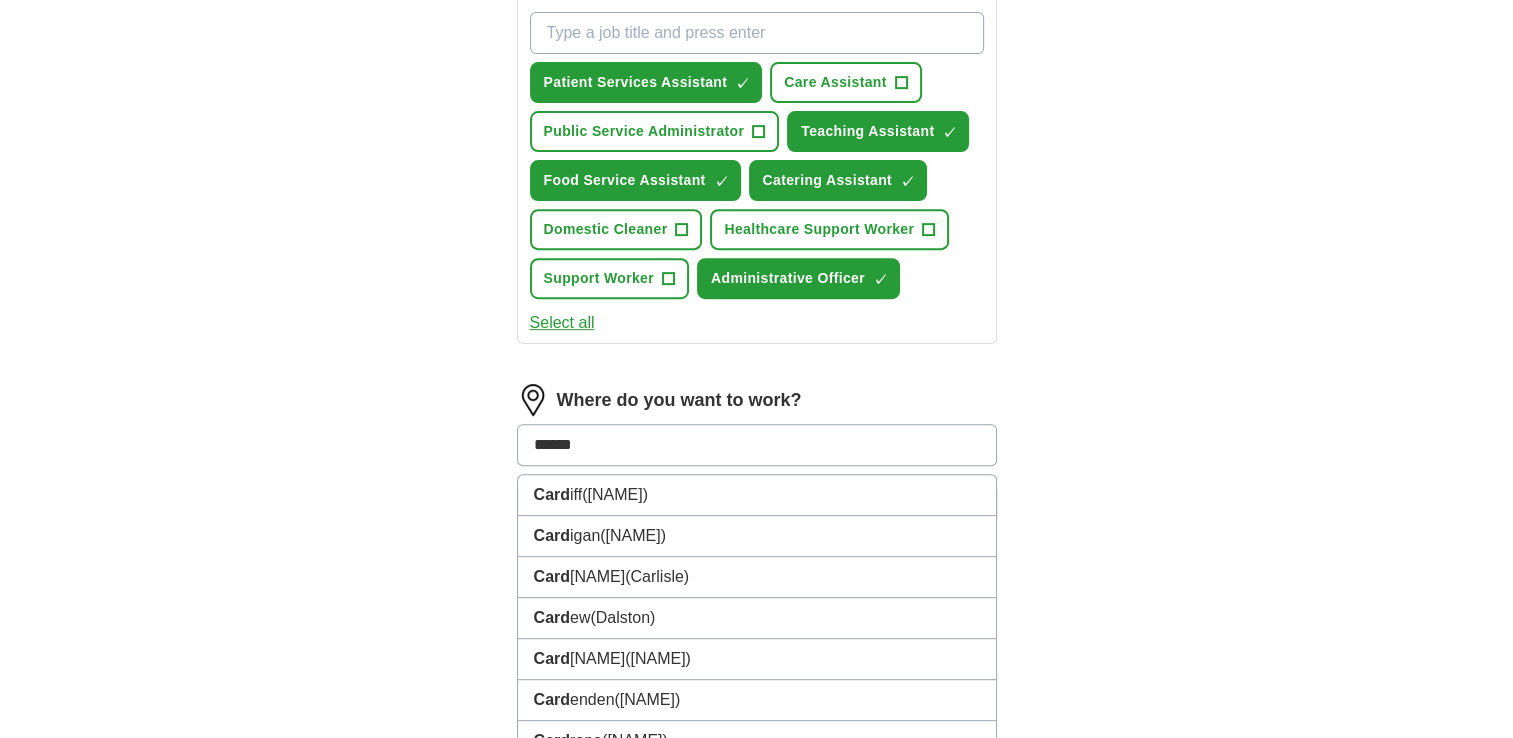 type on "*******" 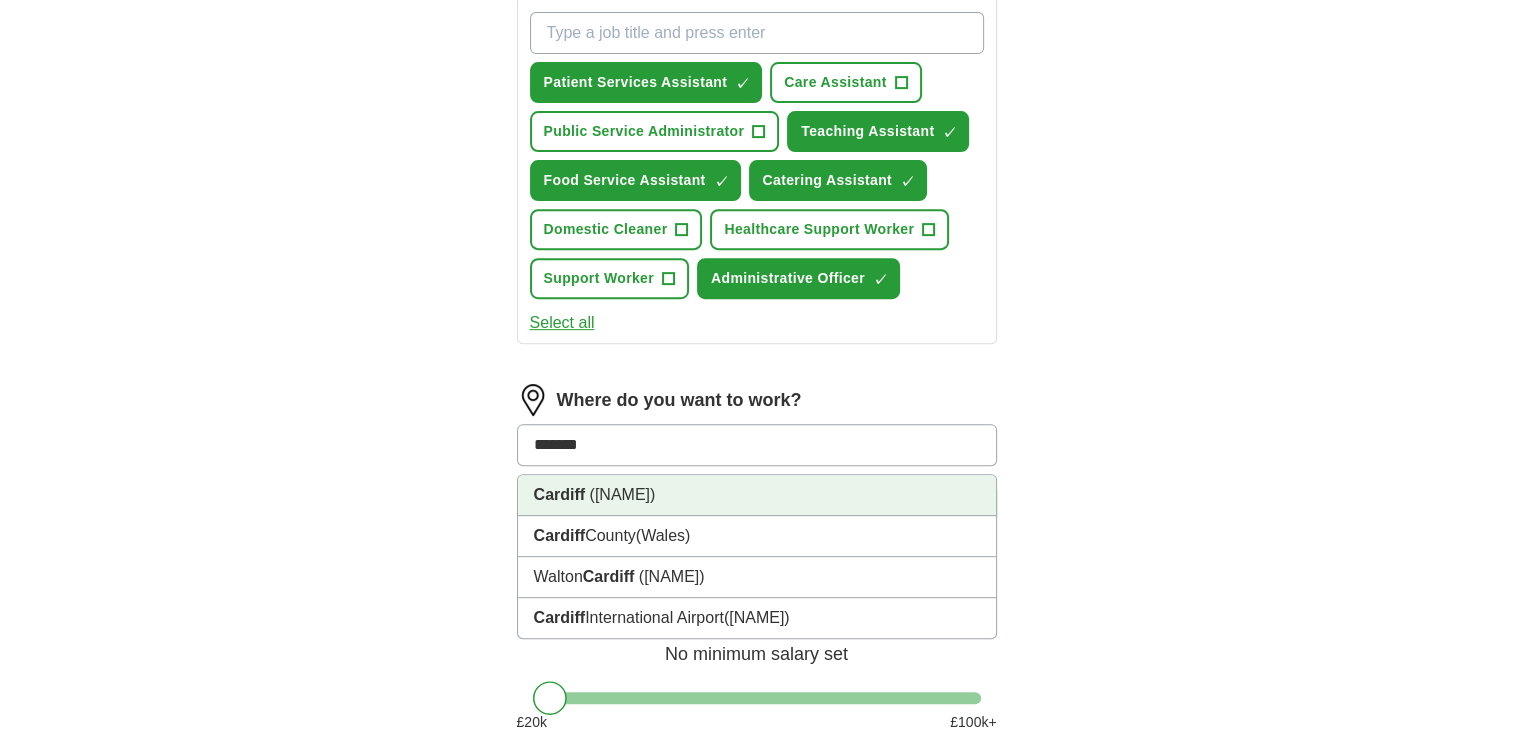 click on "([NAME])" at bounding box center (623, 494) 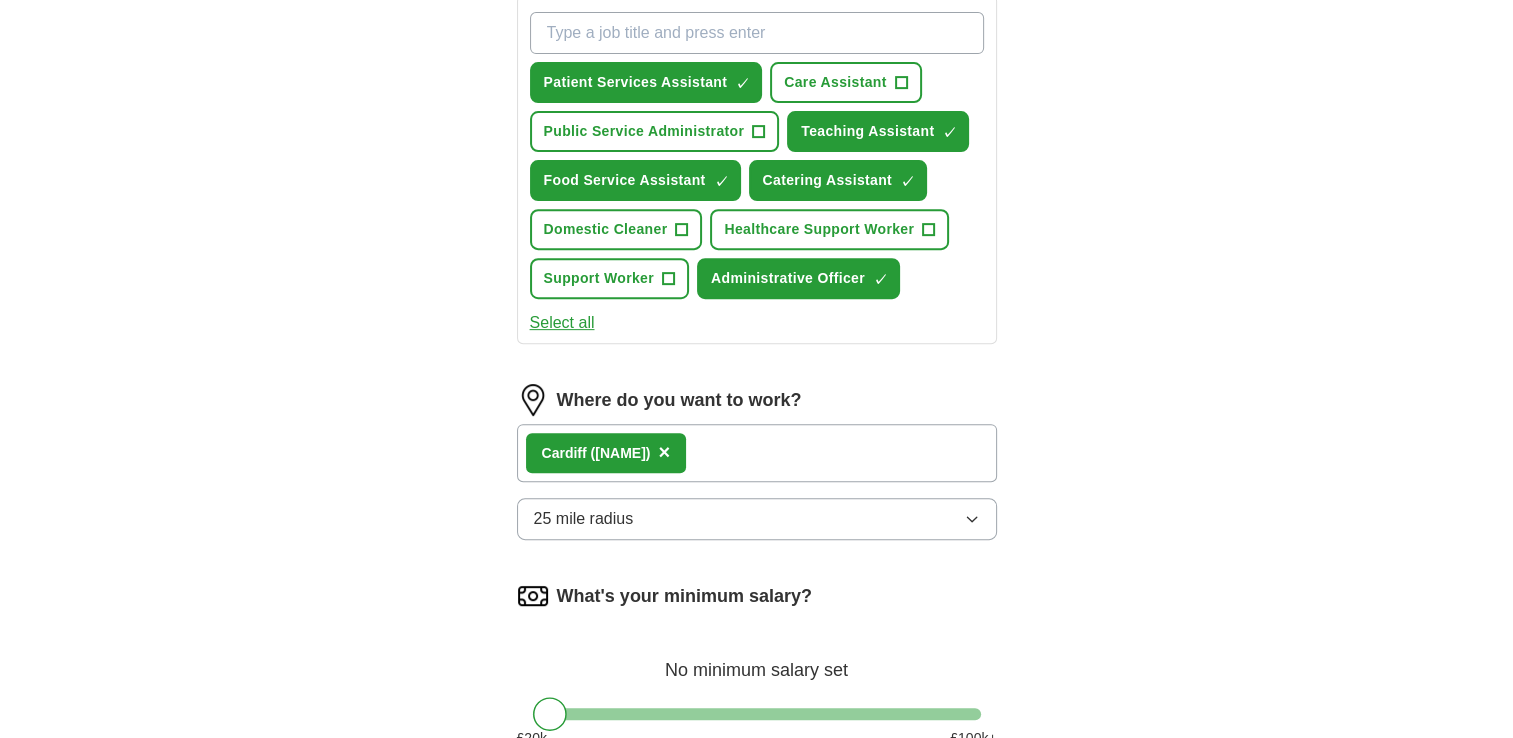 click on "25 mile radius" at bounding box center (757, 519) 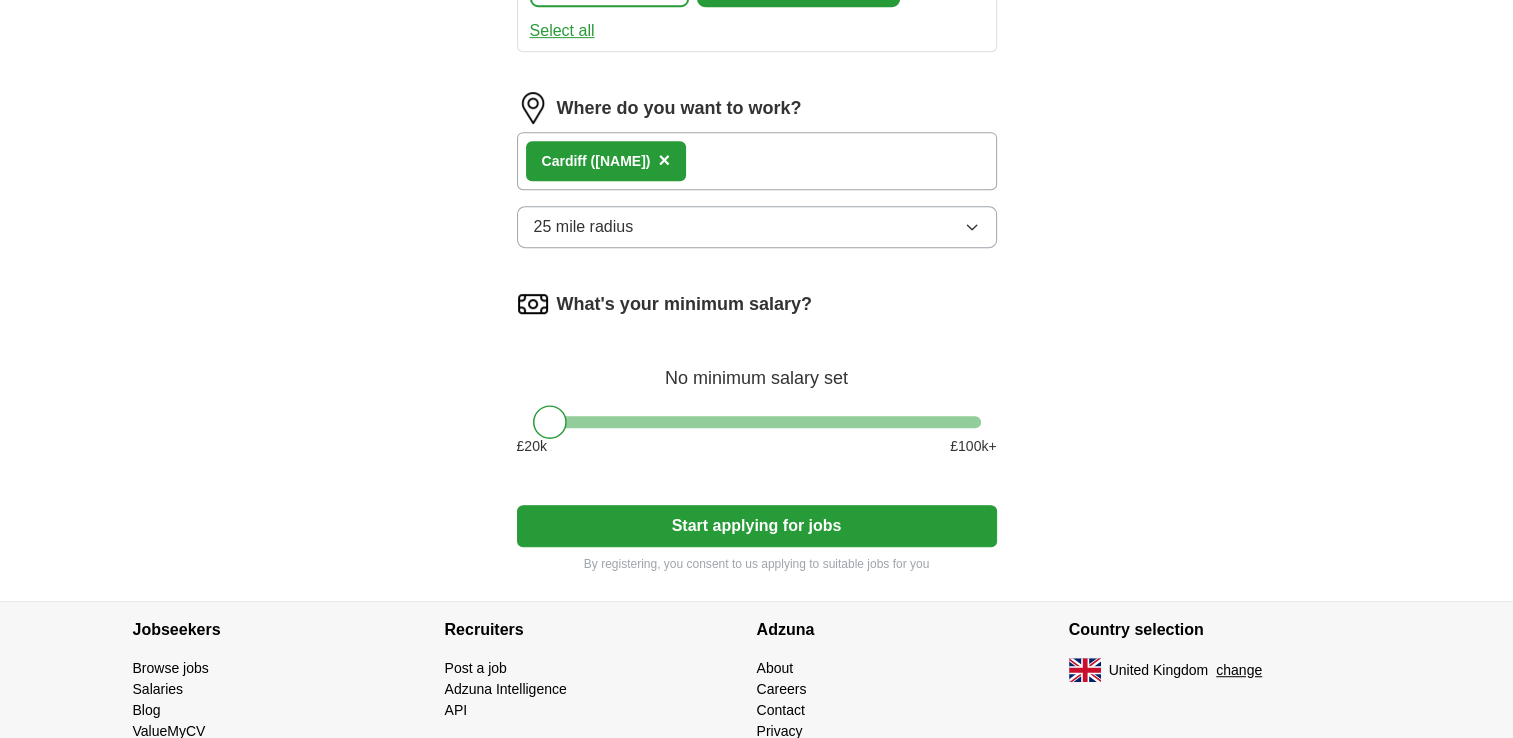scroll, scrollTop: 1040, scrollLeft: 0, axis: vertical 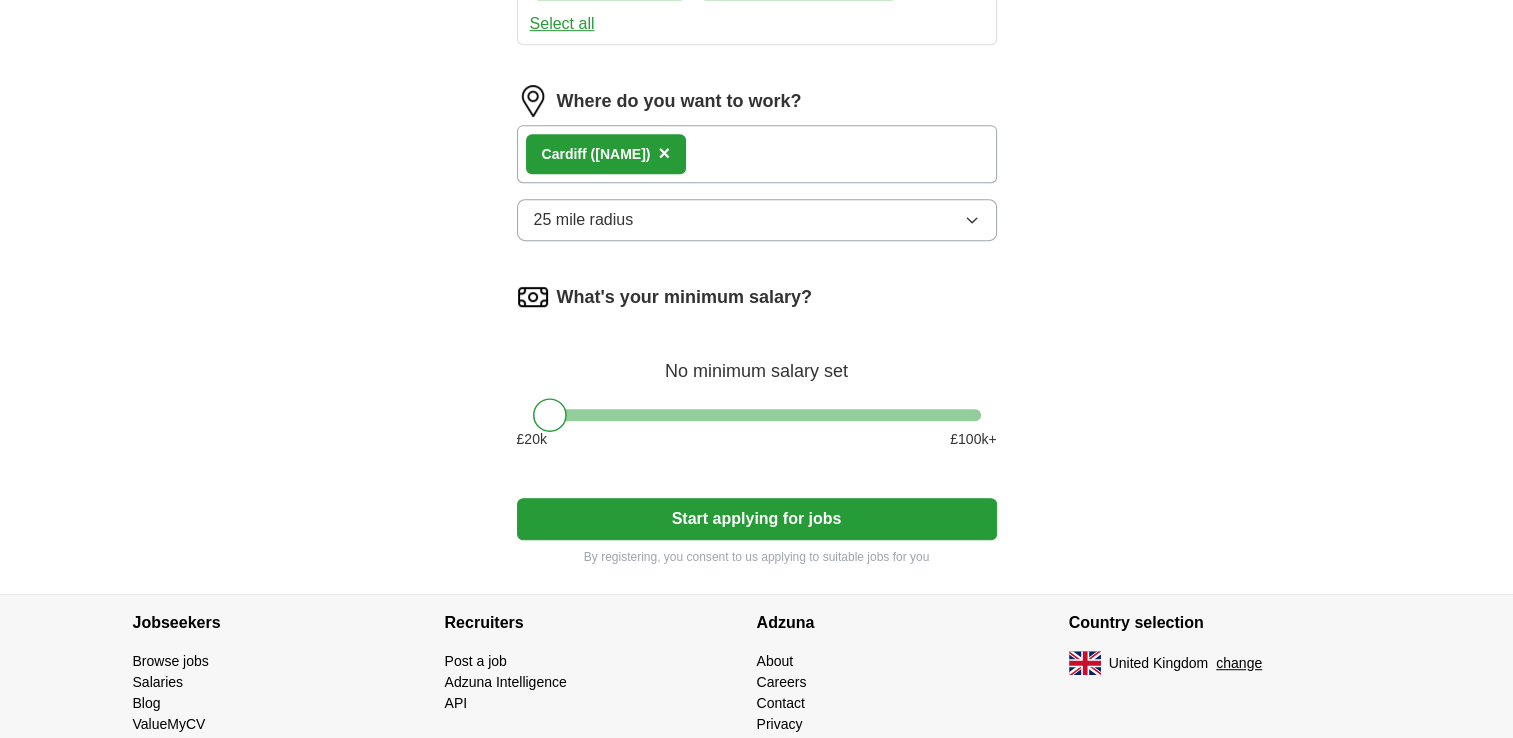 click on "Start applying for jobs" at bounding box center (757, 519) 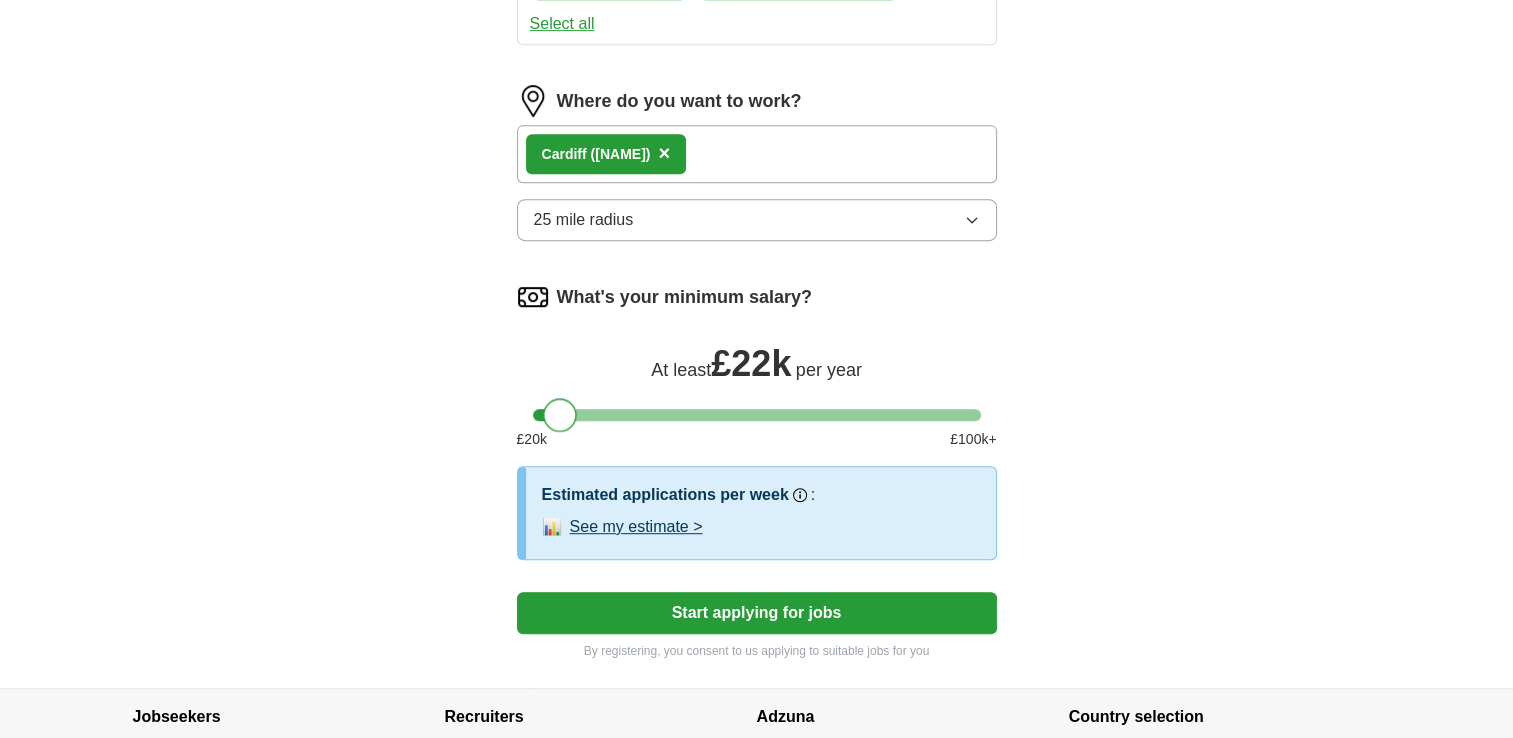 drag, startPoint x: 553, startPoint y: 421, endPoint x: 563, endPoint y: 419, distance: 10.198039 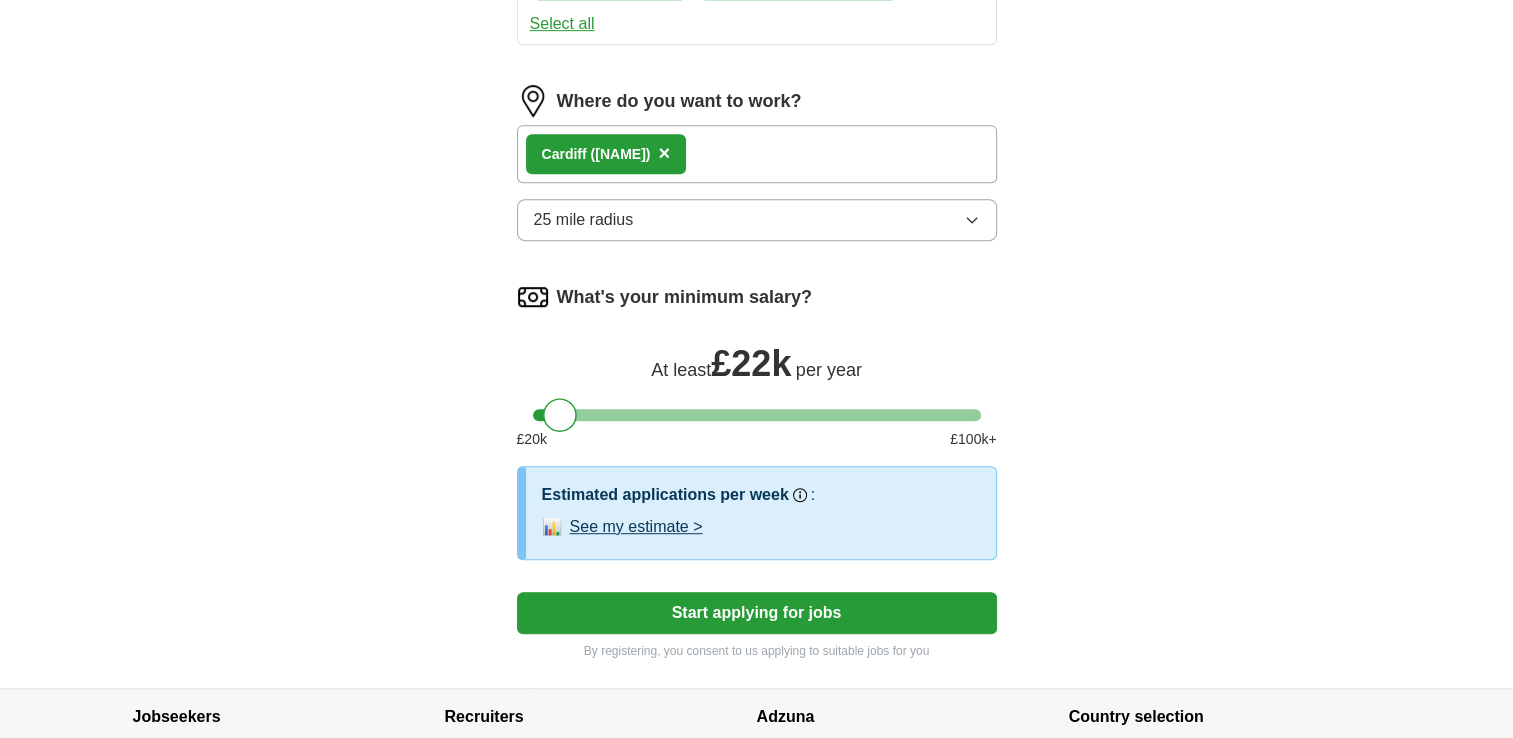 click on "Start applying for jobs" at bounding box center (757, 613) 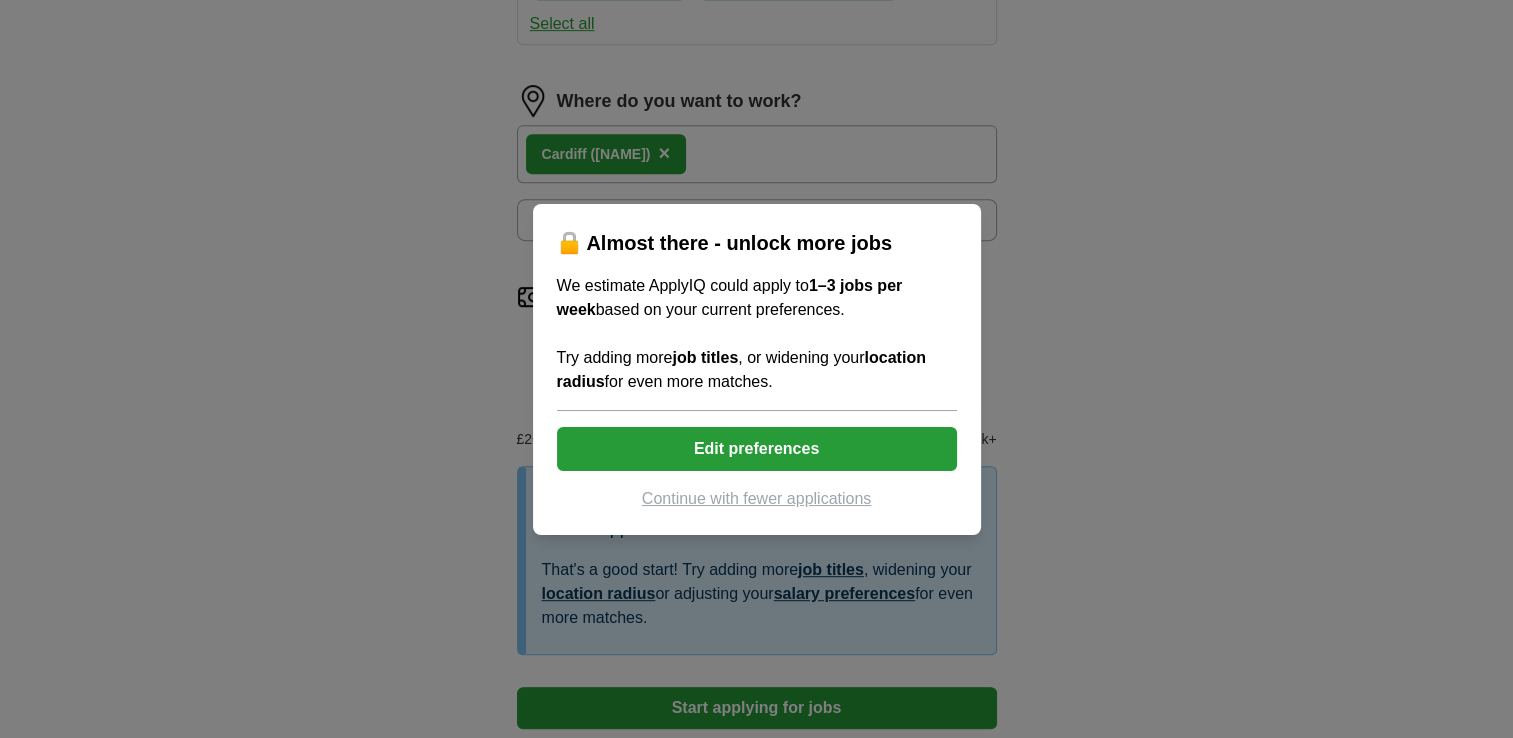 click on "Edit preferences" at bounding box center (757, 449) 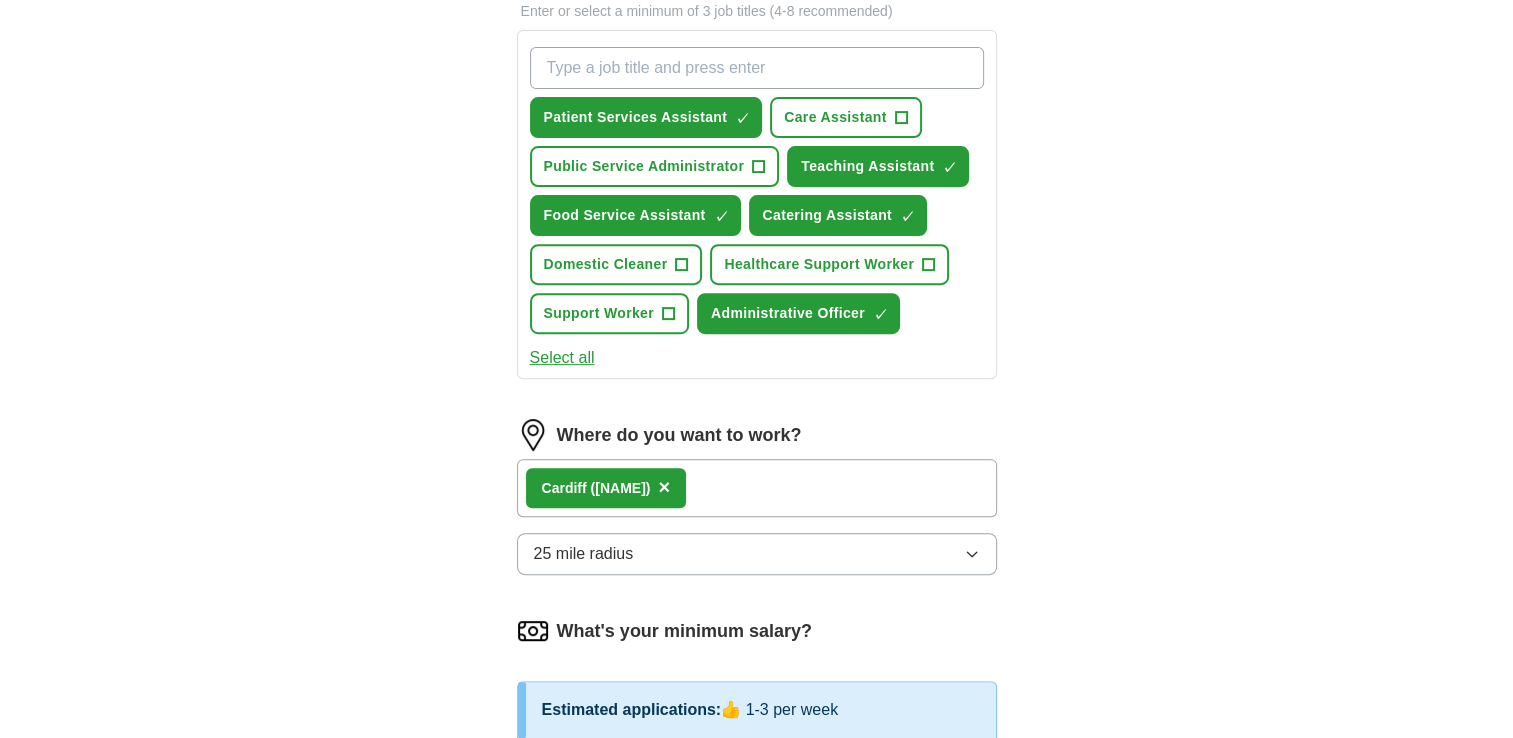 scroll, scrollTop: 699, scrollLeft: 0, axis: vertical 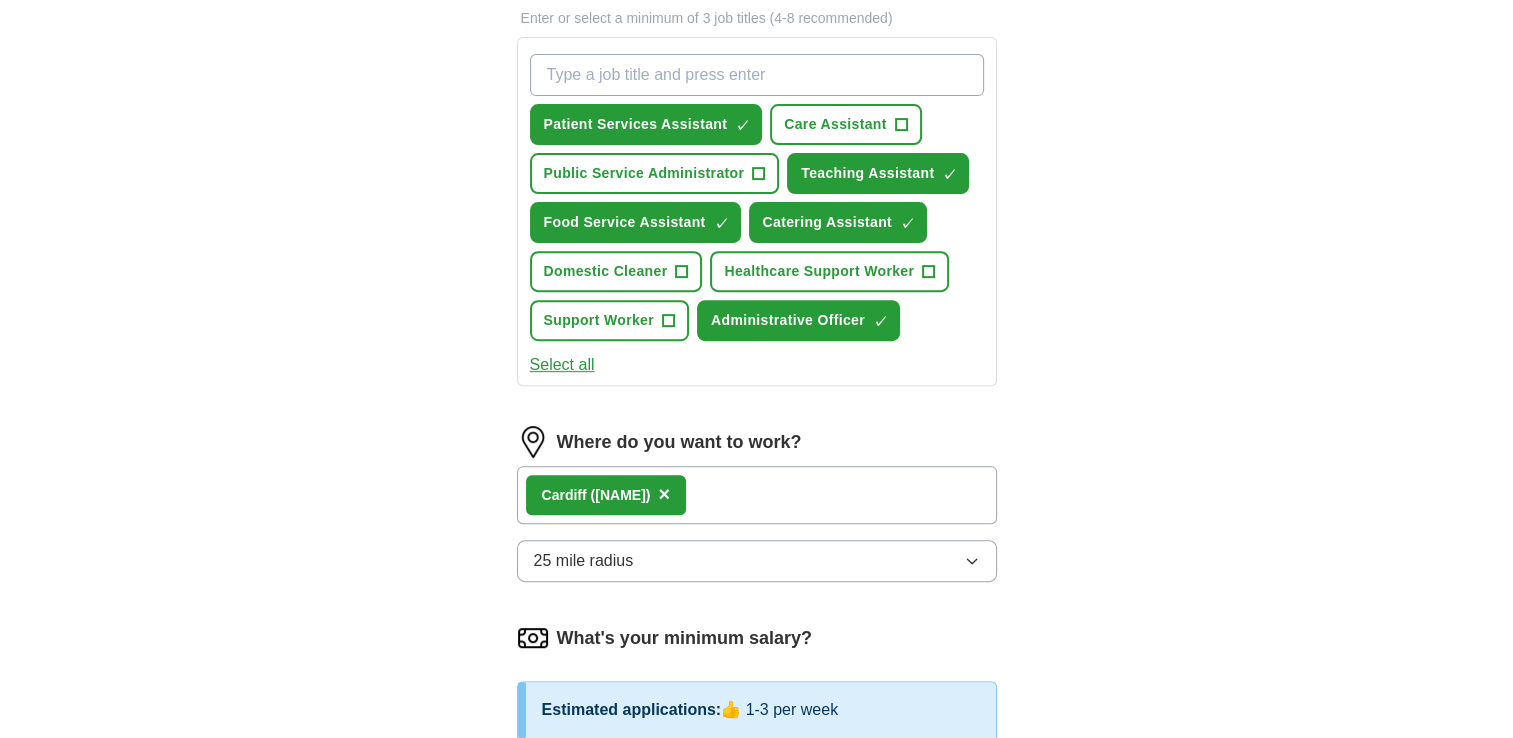 click on "What job are you looking for?" at bounding box center (757, 75) 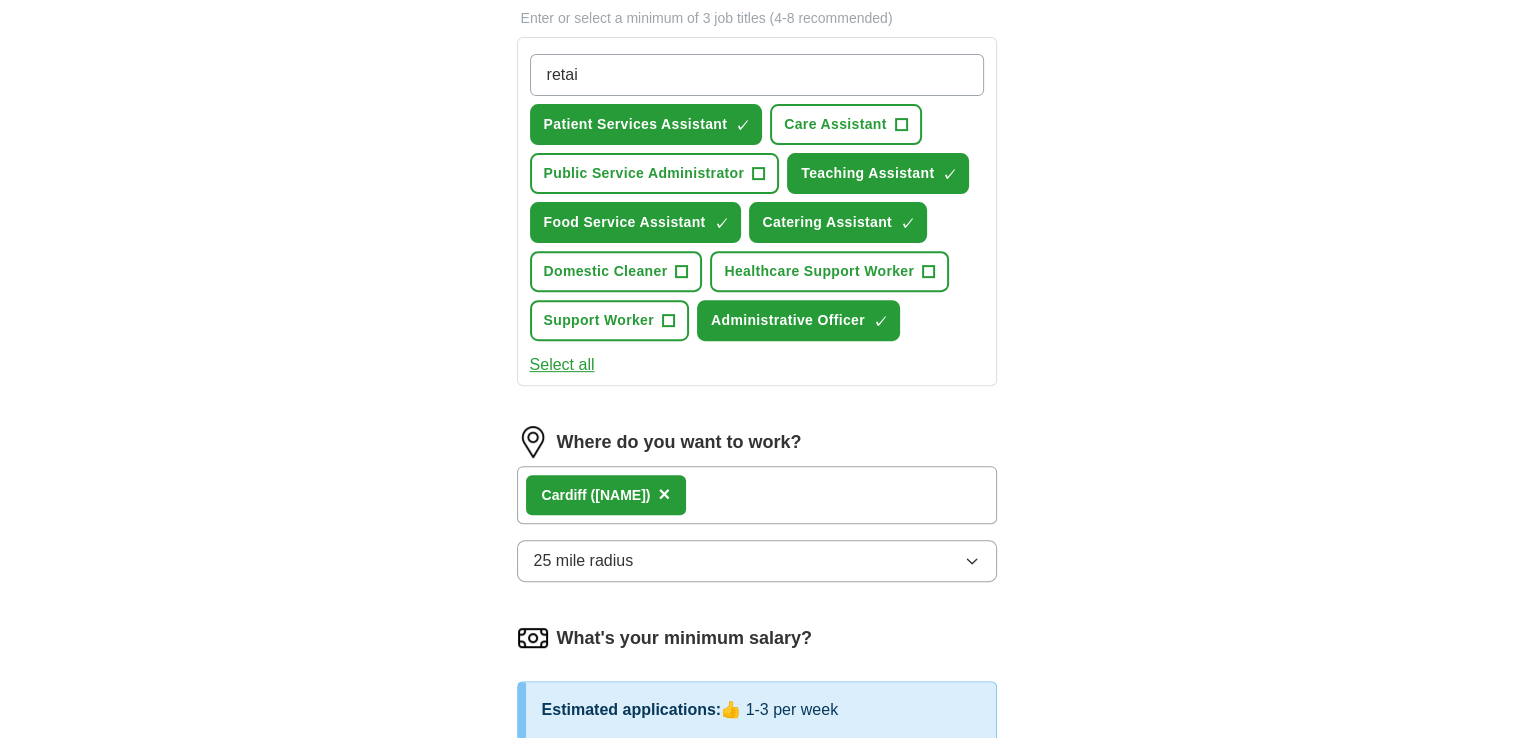 type on "retail" 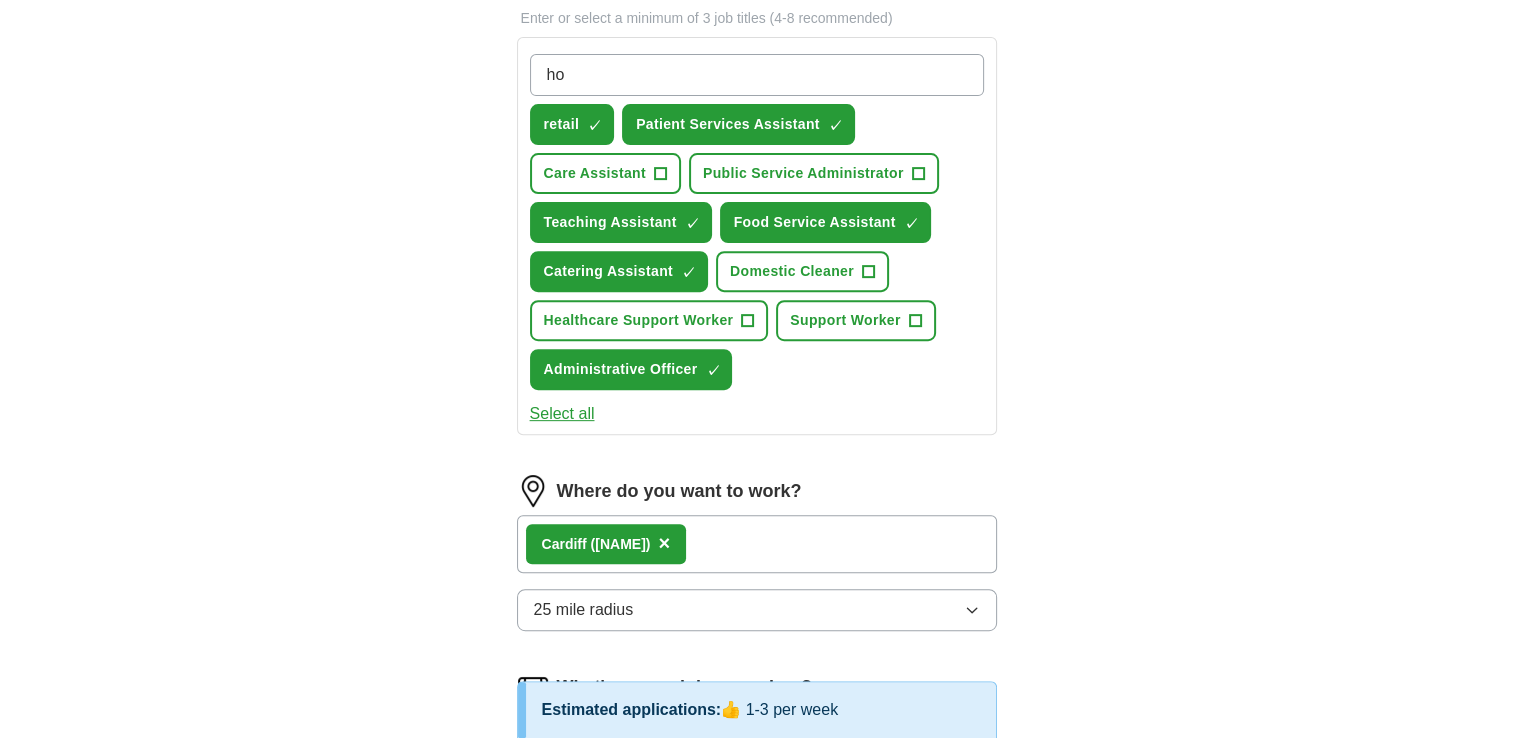 type on "h" 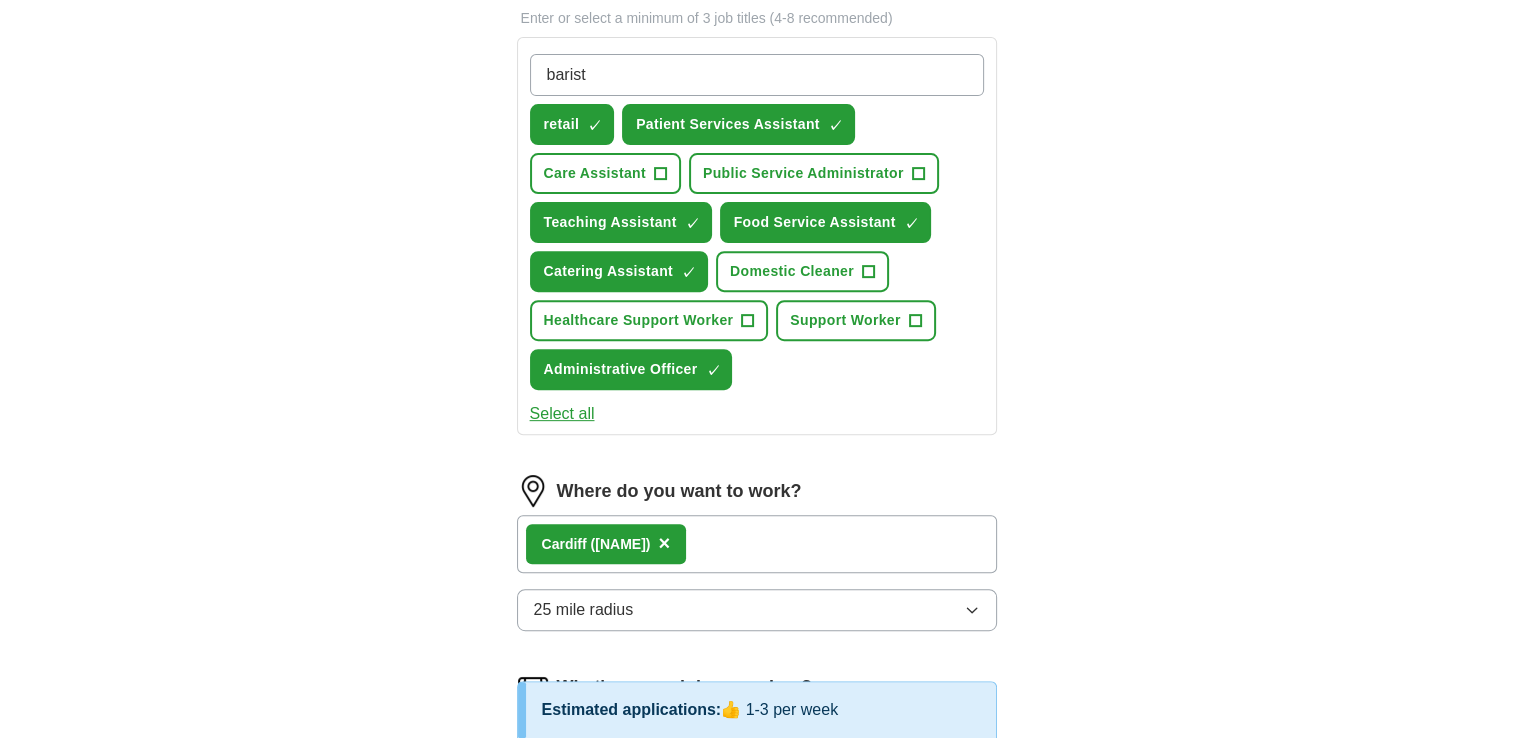 type on "barista" 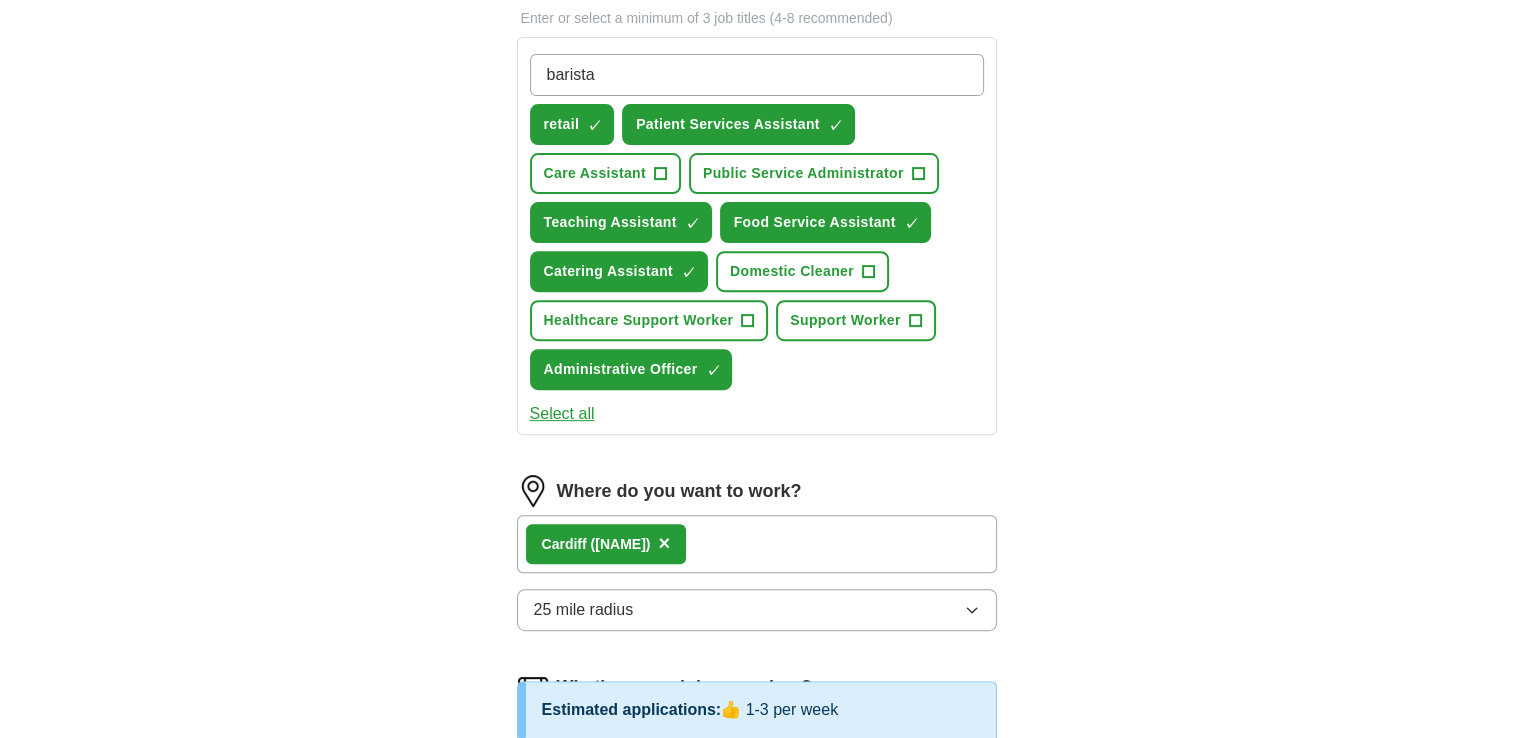 type 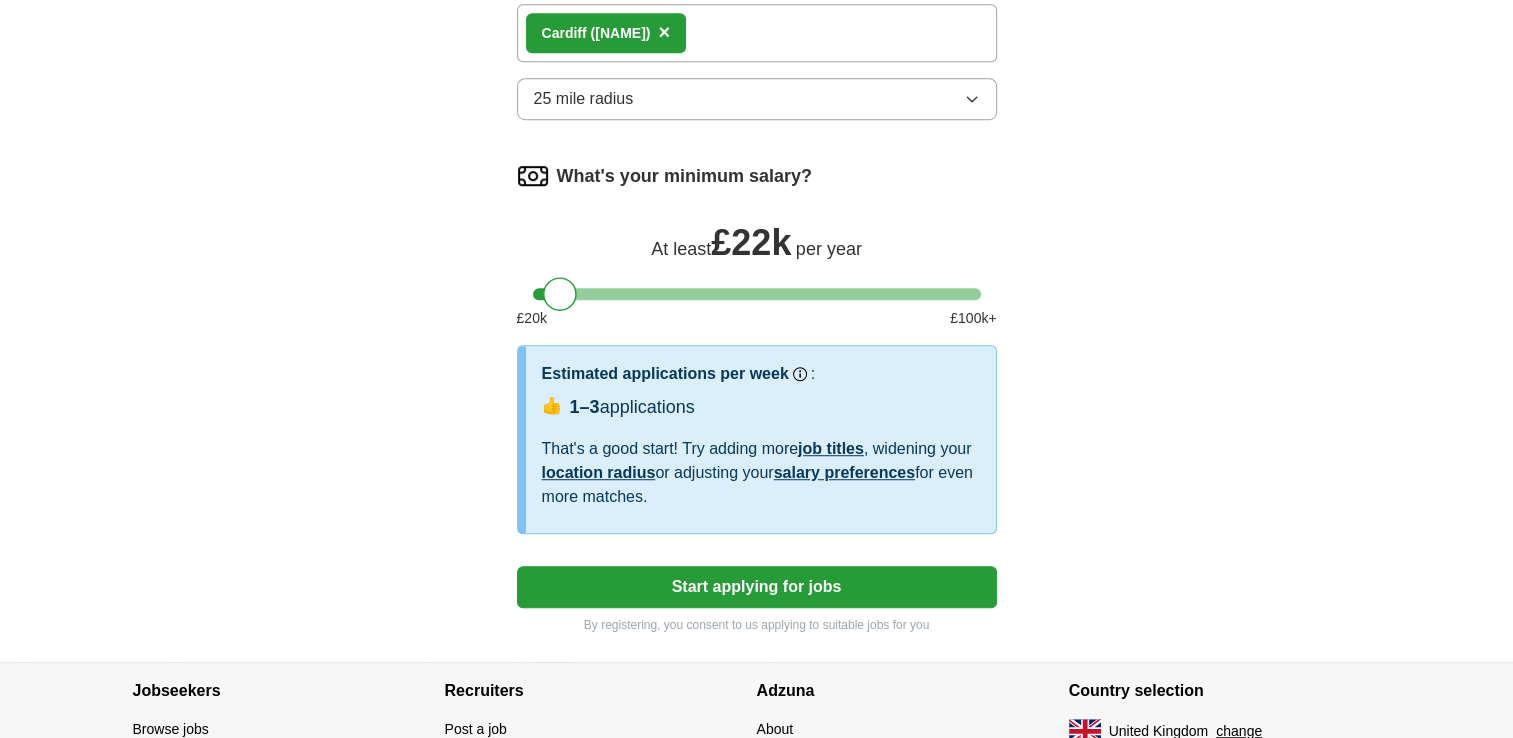 scroll, scrollTop: 1348, scrollLeft: 0, axis: vertical 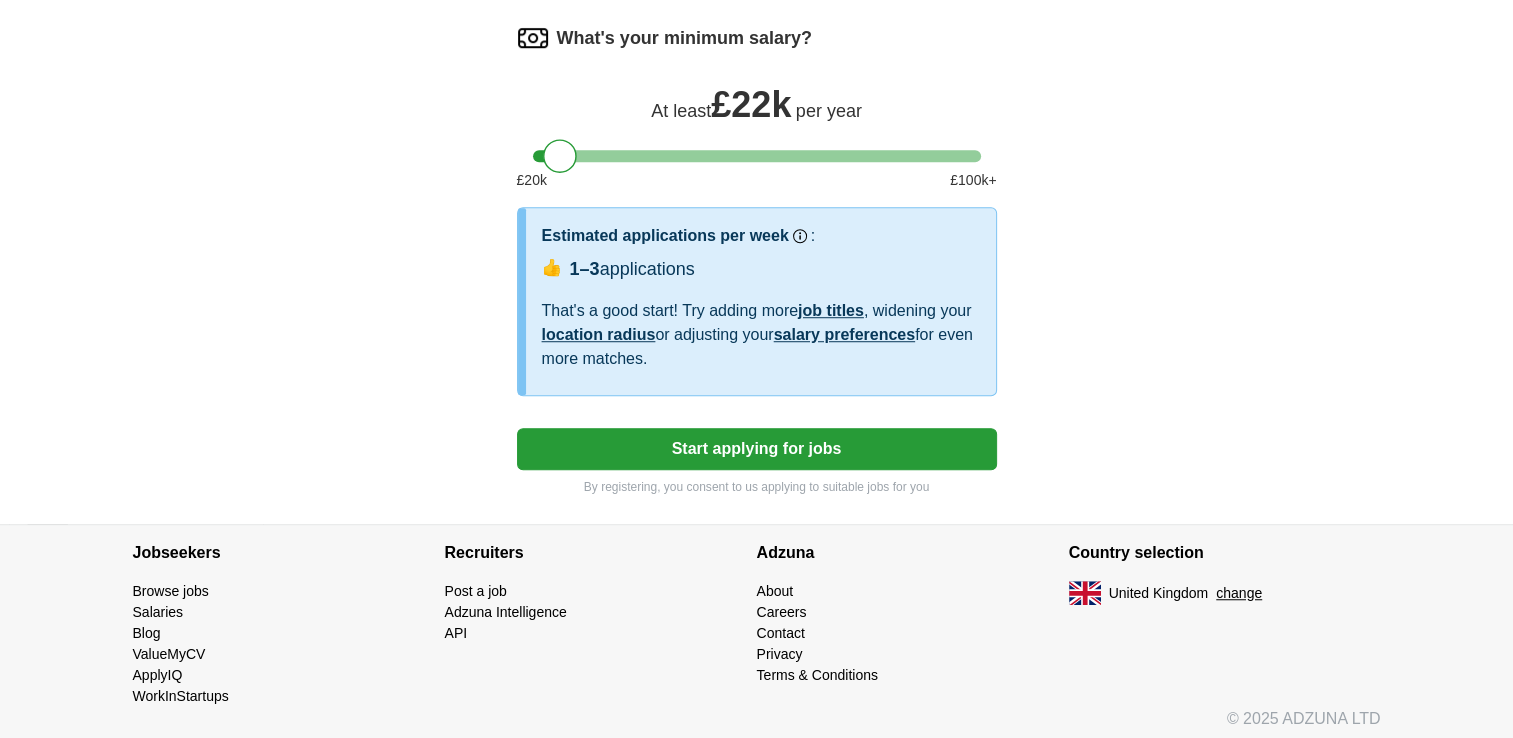click on "Start applying for jobs" at bounding box center (757, 449) 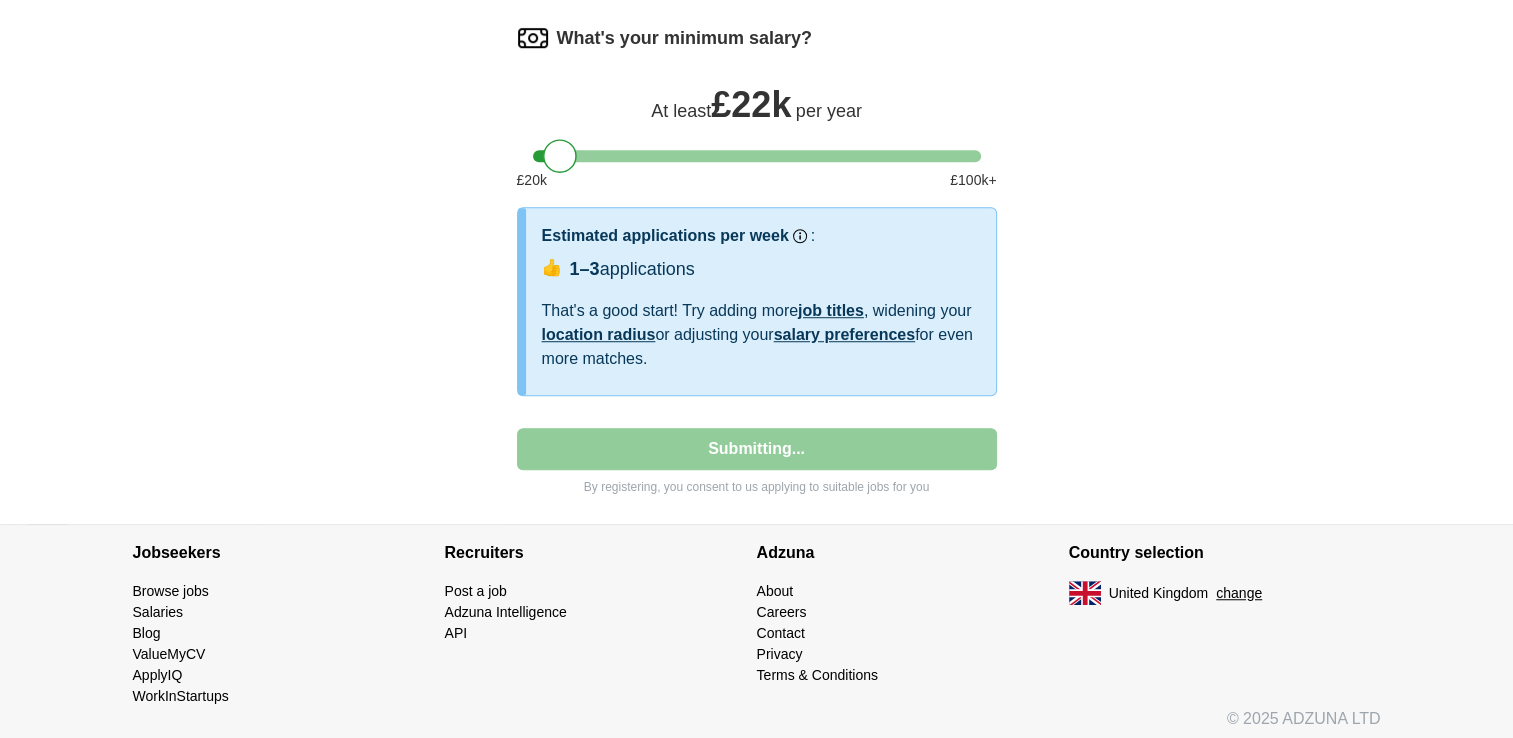select on "**" 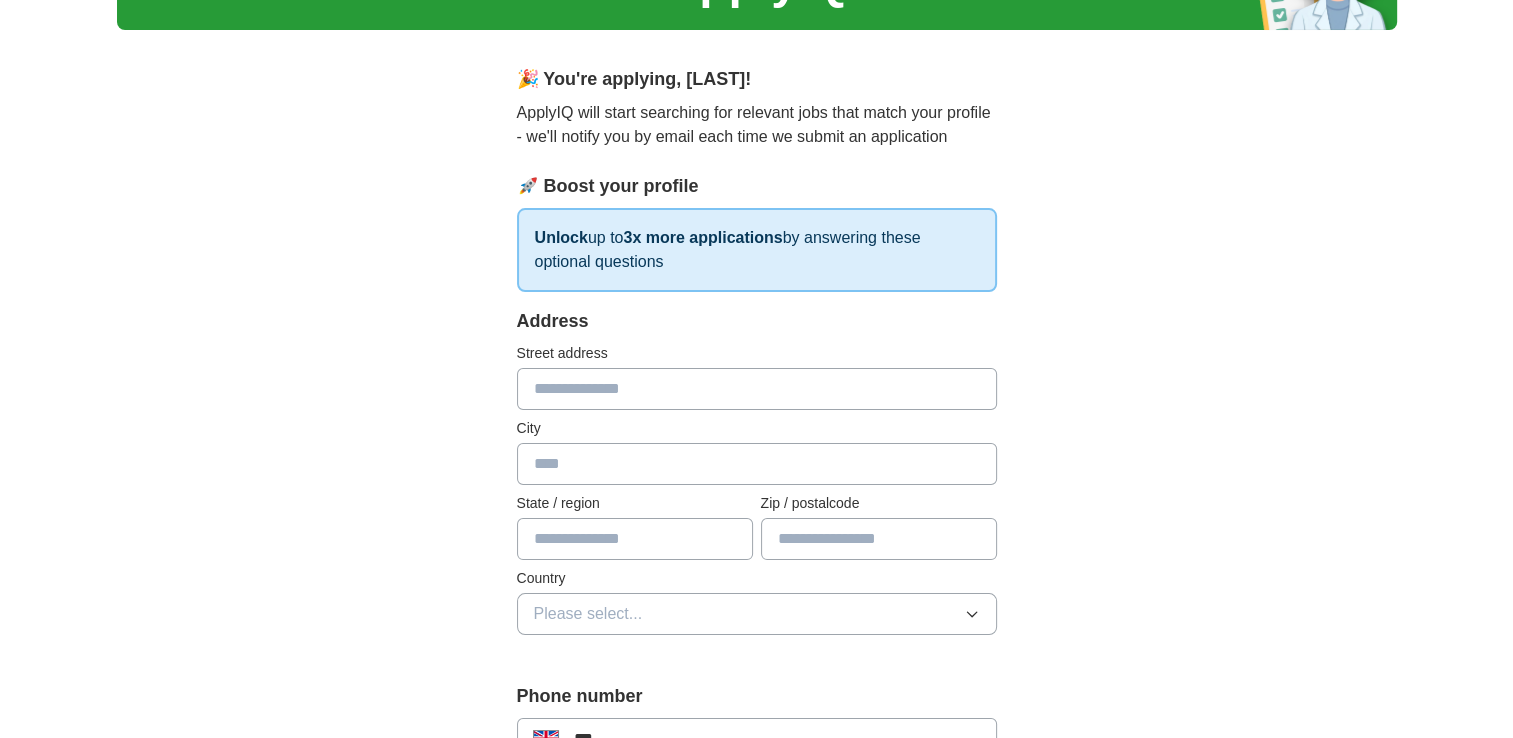 scroll, scrollTop: 0, scrollLeft: 0, axis: both 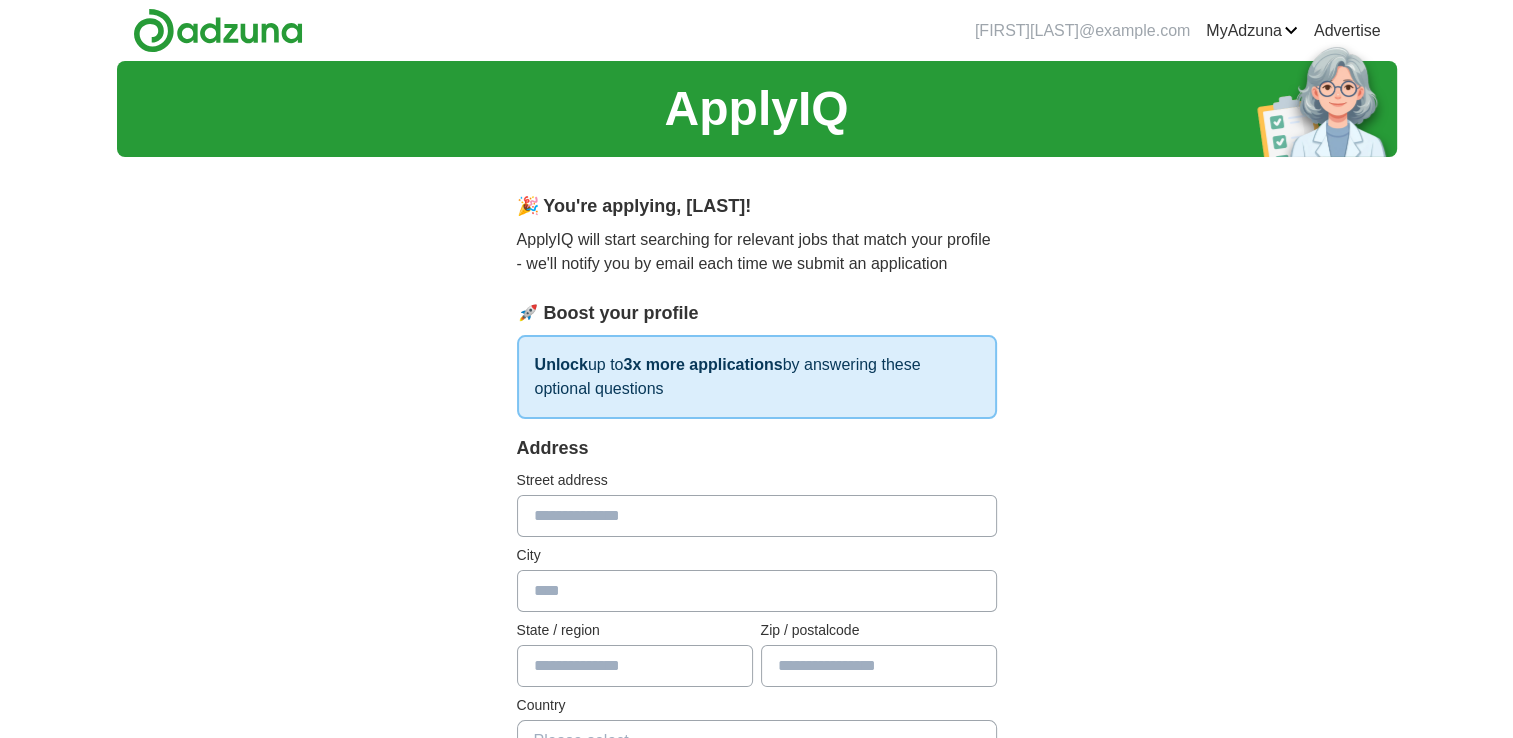click at bounding box center (757, 516) 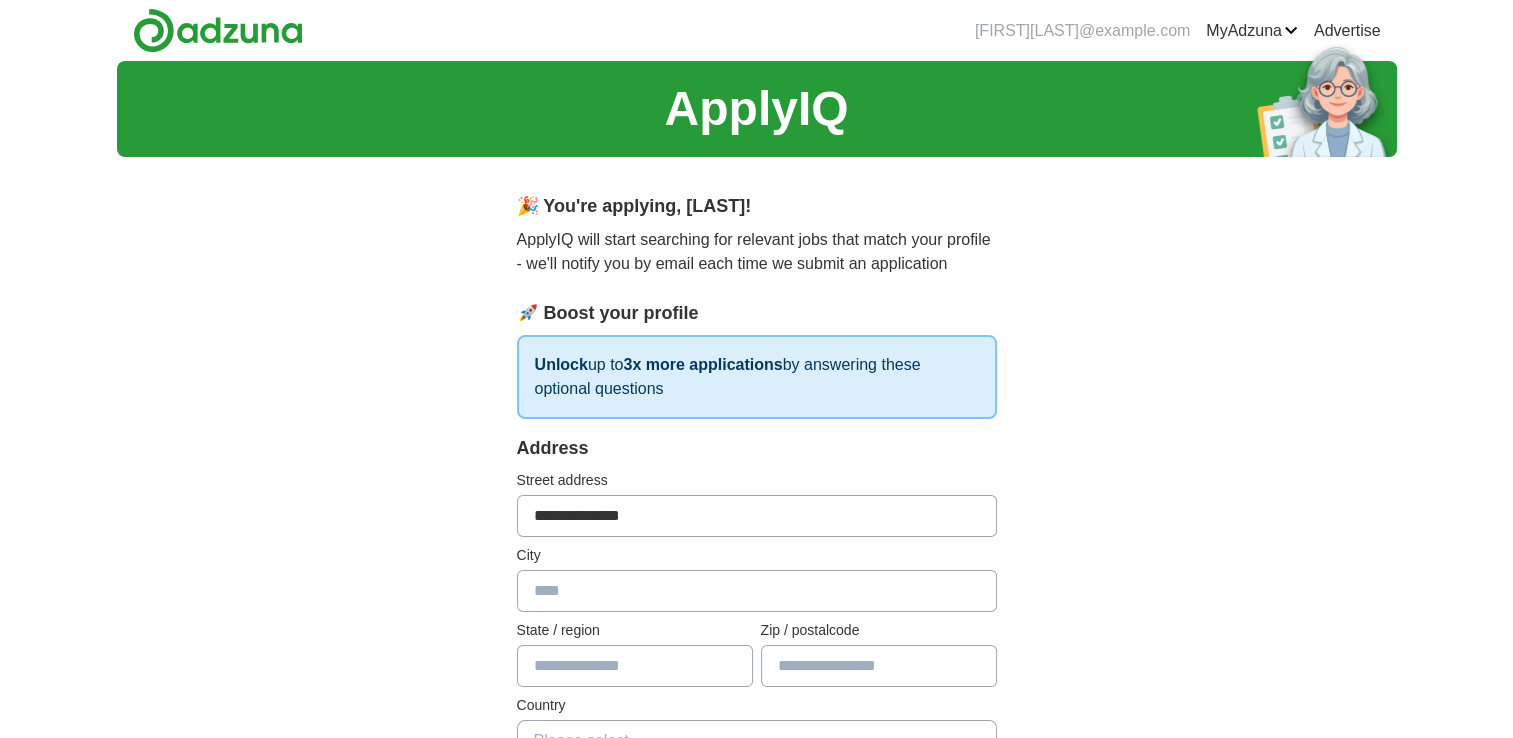 type on "******" 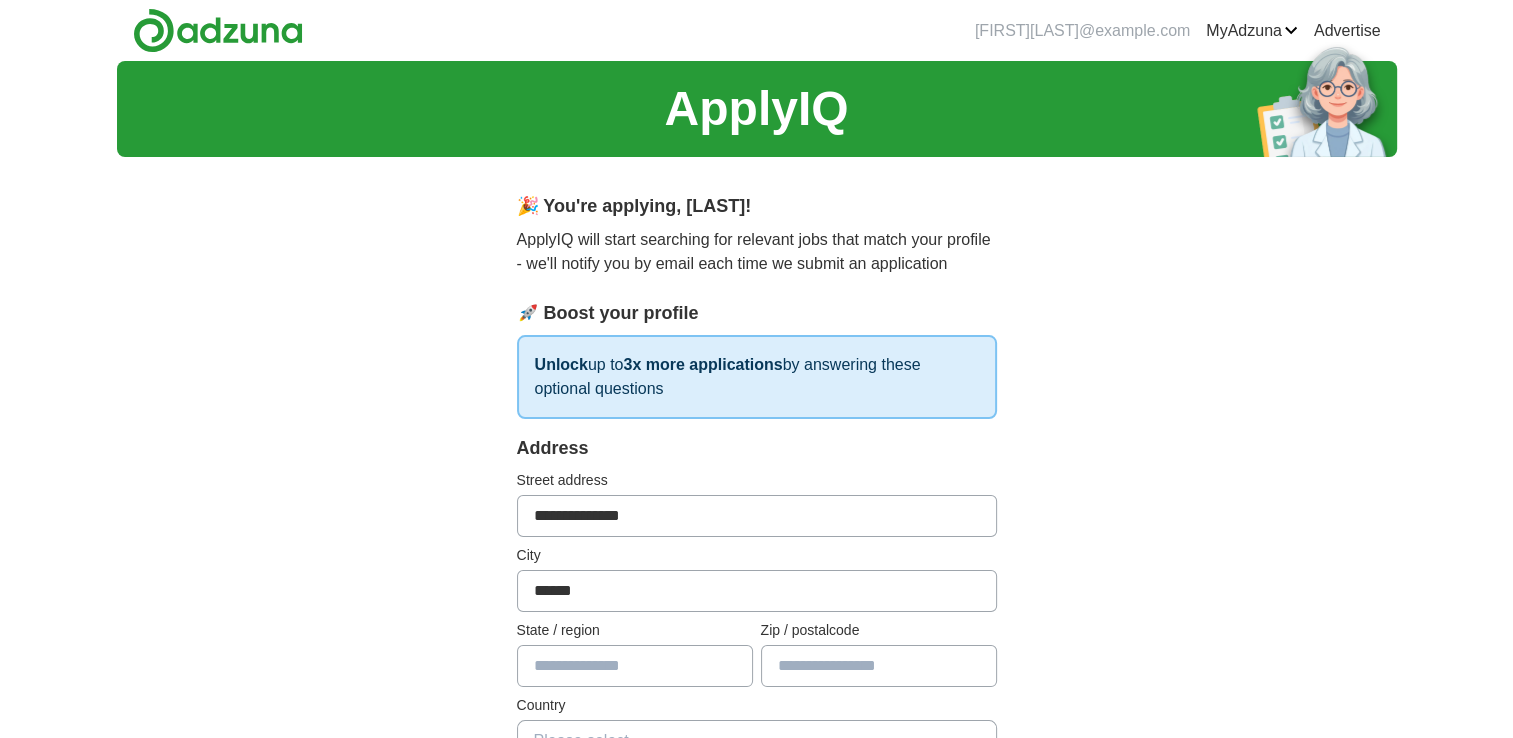 type on "**********" 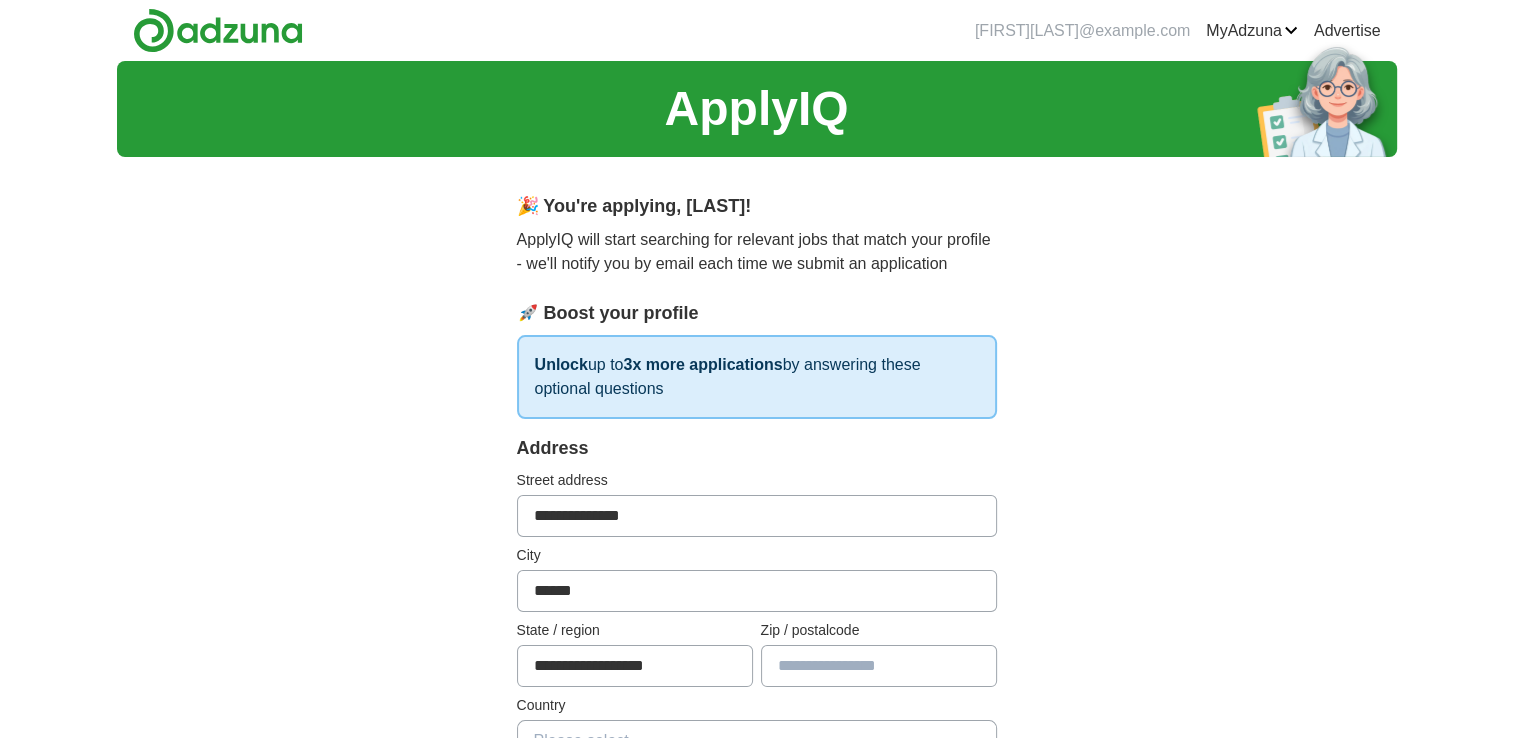 type on "*******" 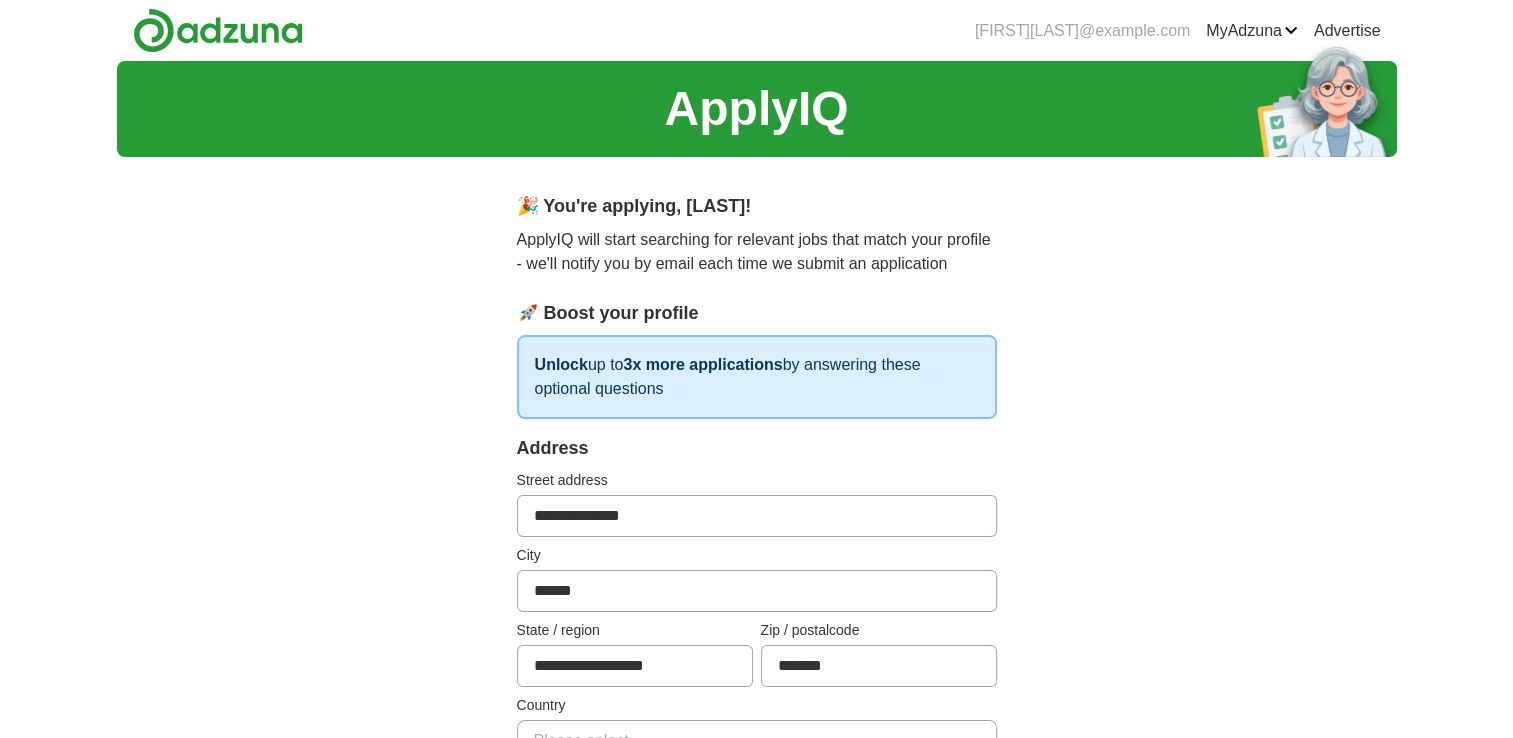 click on "**********" at bounding box center [757, 958] 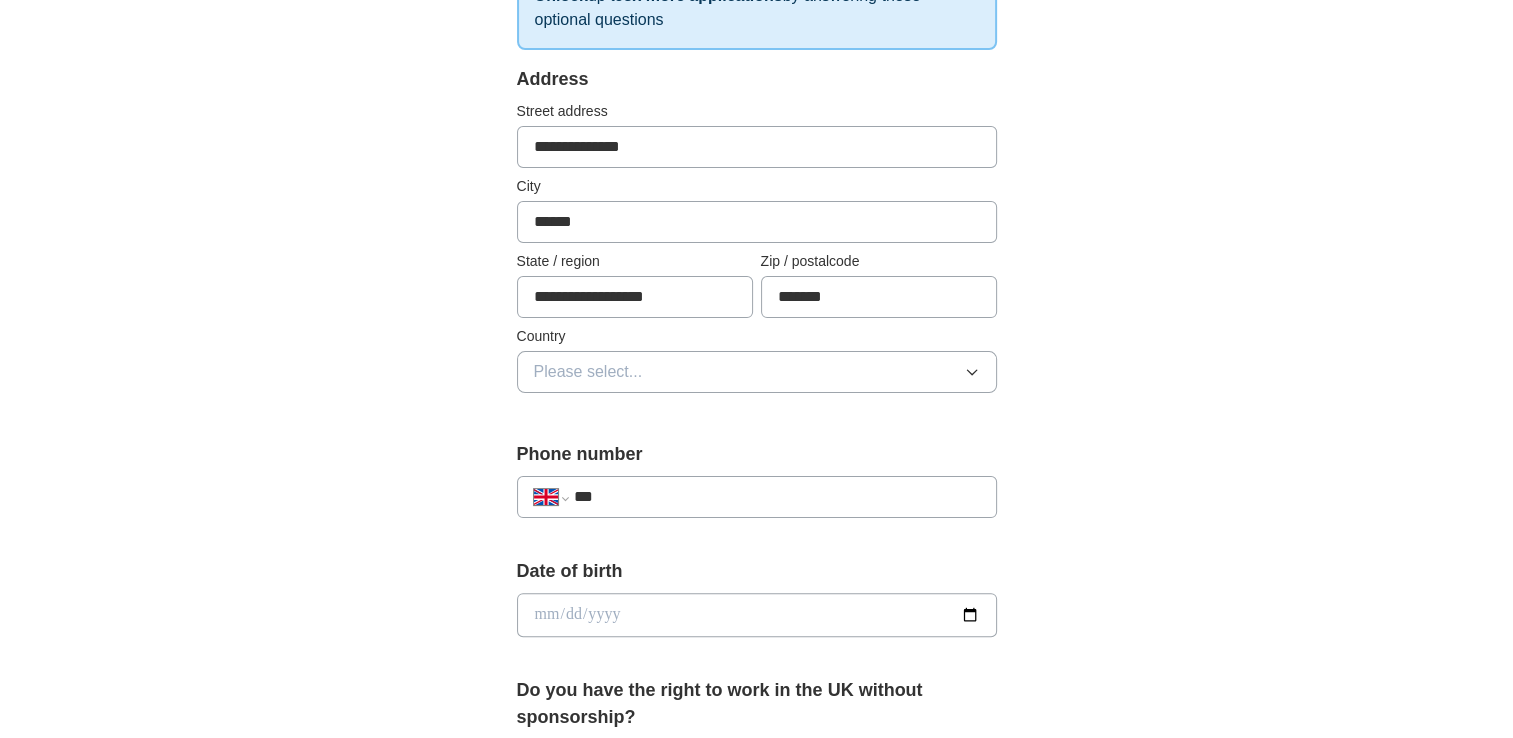 scroll, scrollTop: 381, scrollLeft: 0, axis: vertical 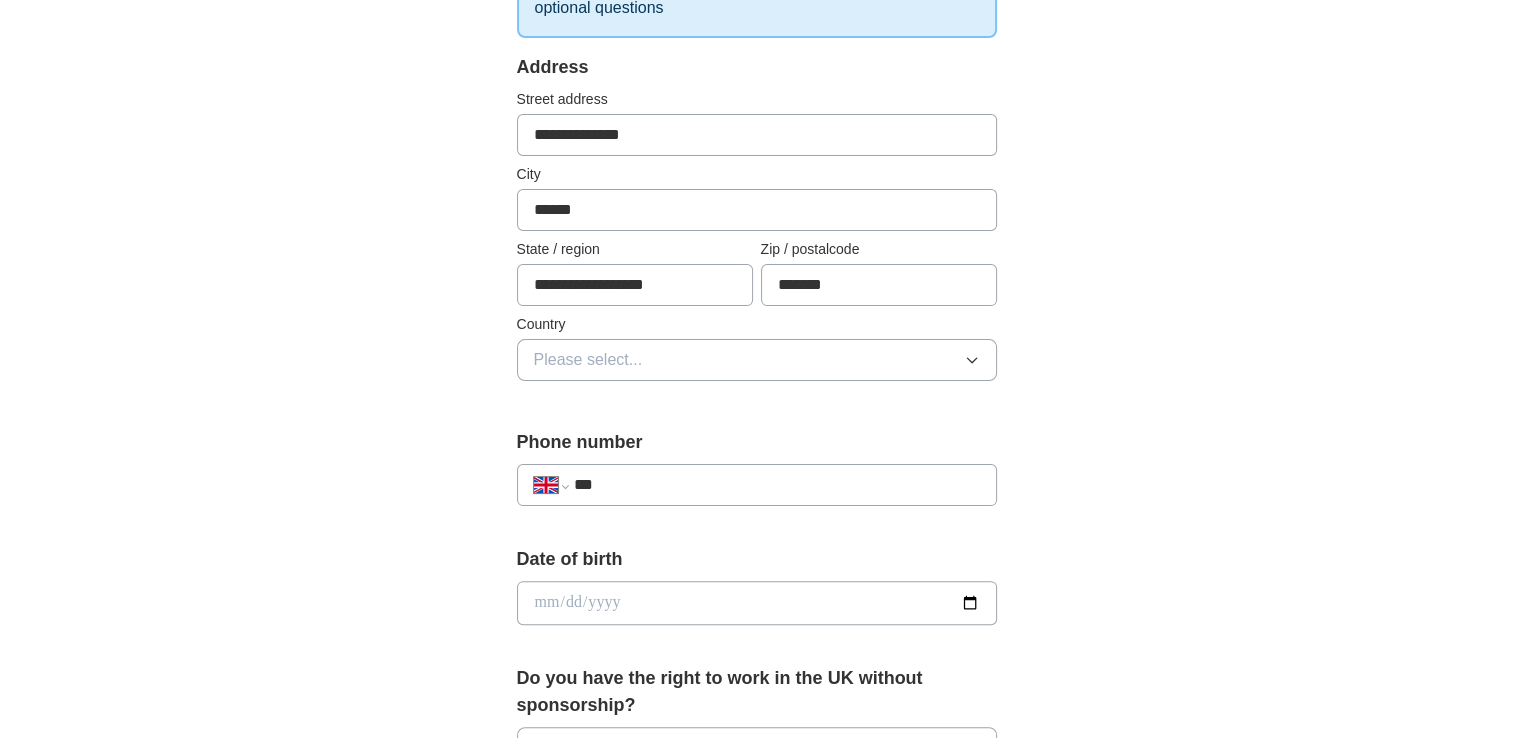 click 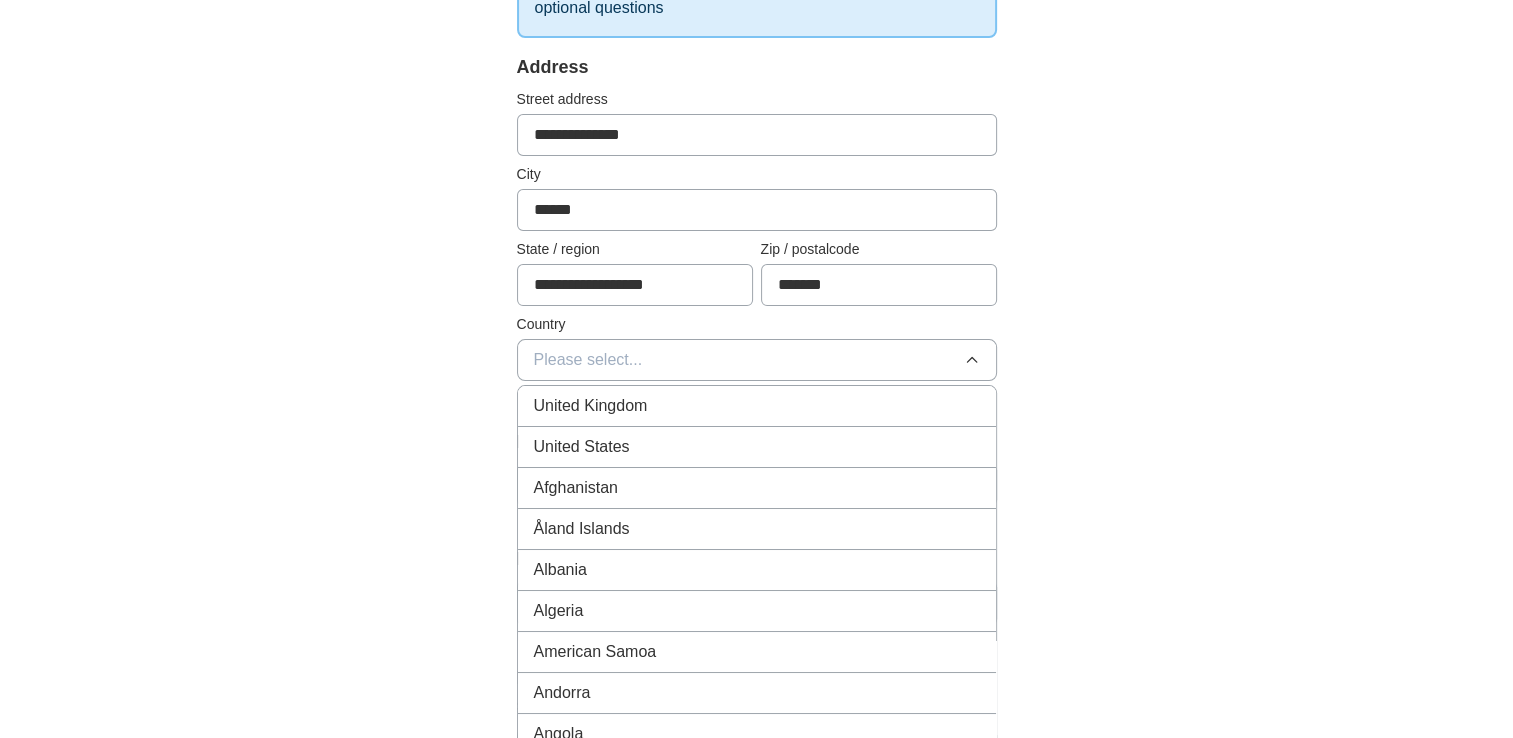 click on "United Kingdom" at bounding box center [757, 406] 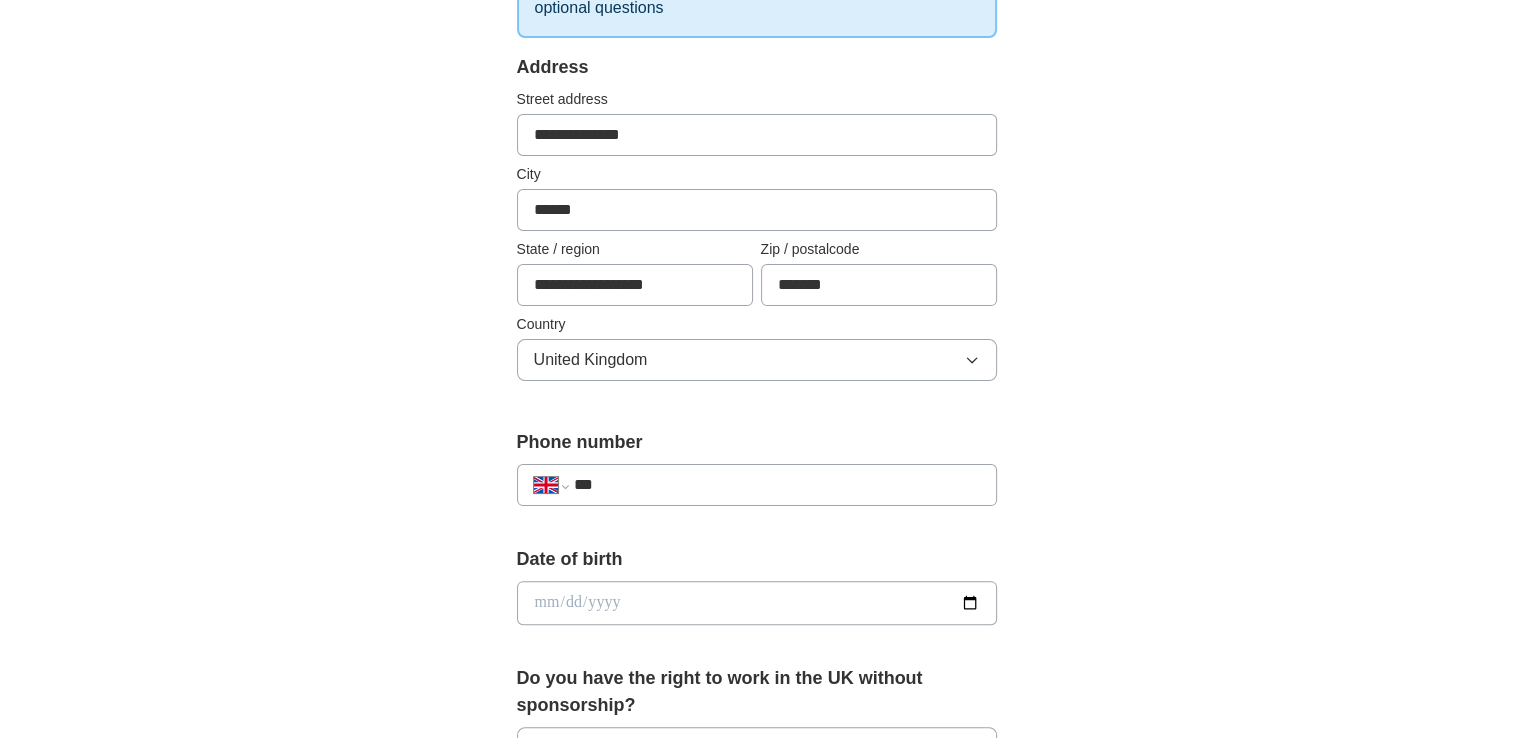 click on "**********" at bounding box center (757, 577) 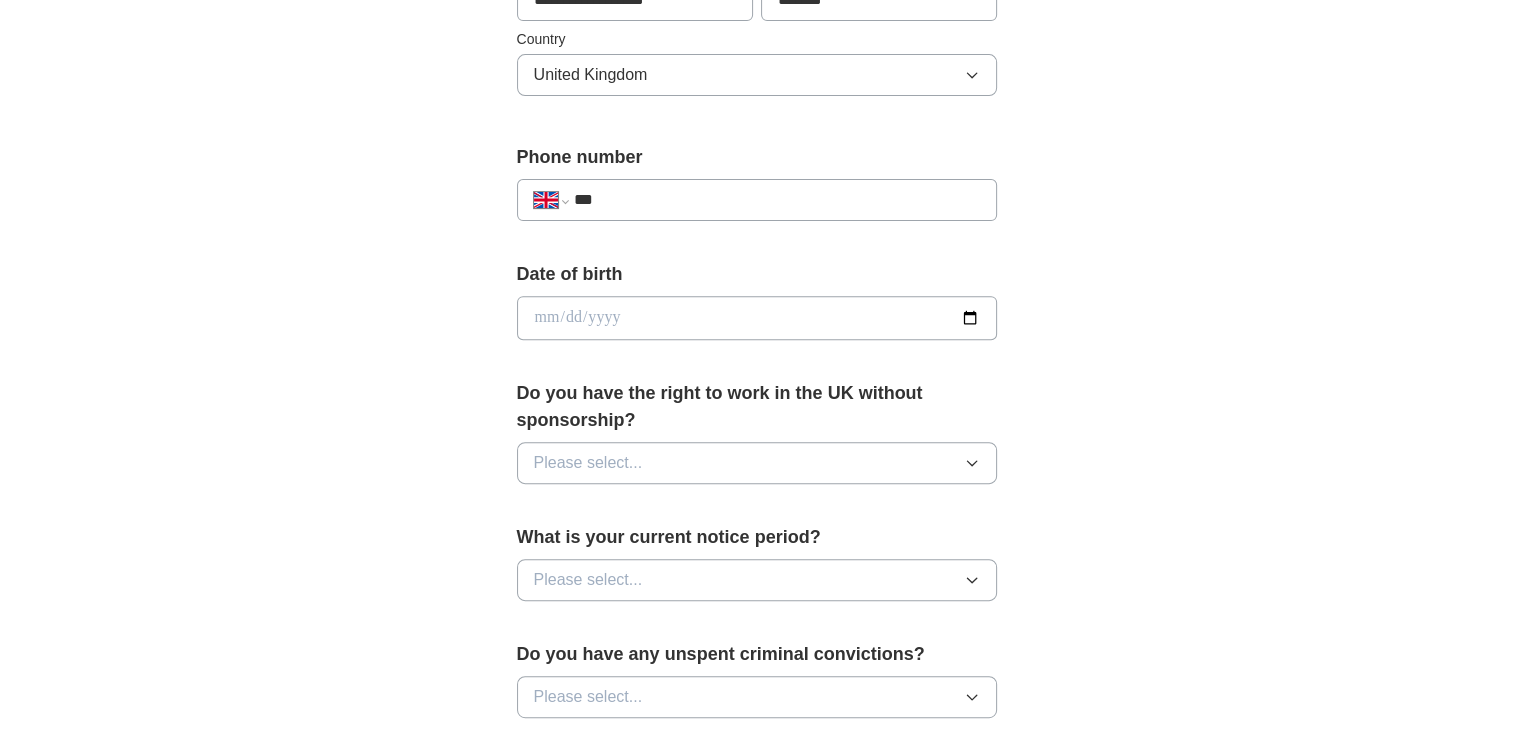 scroll, scrollTop: 676, scrollLeft: 0, axis: vertical 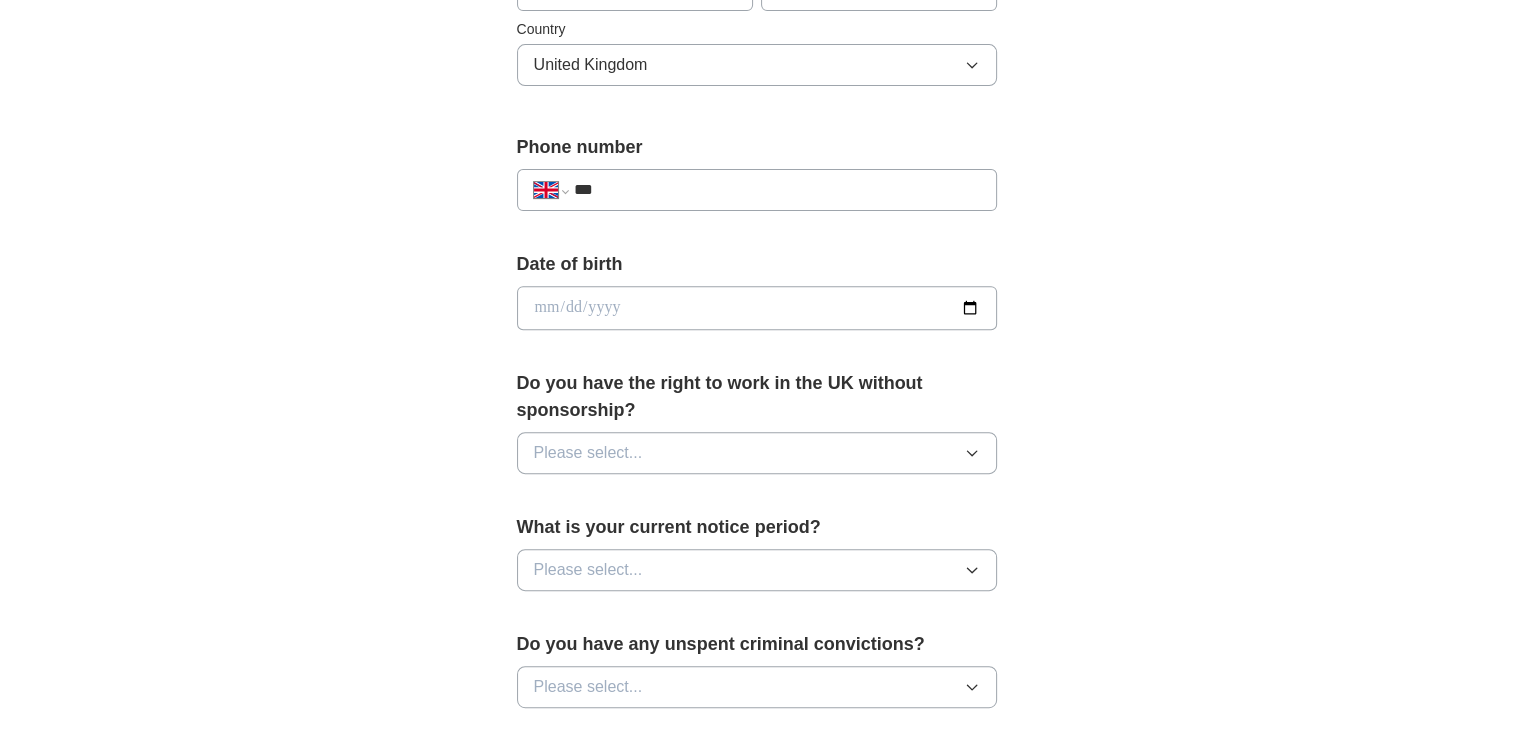 click 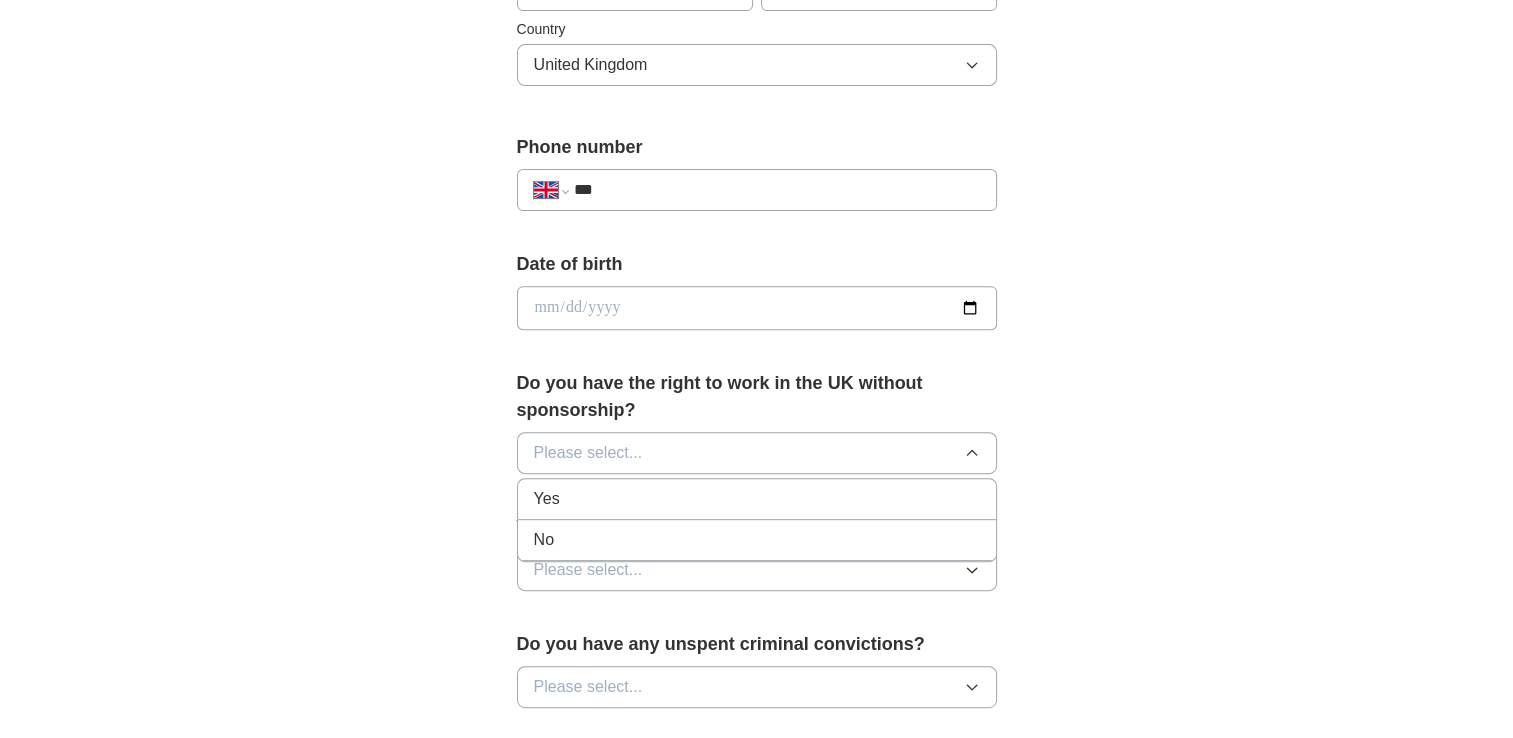 click on "Yes" at bounding box center (757, 499) 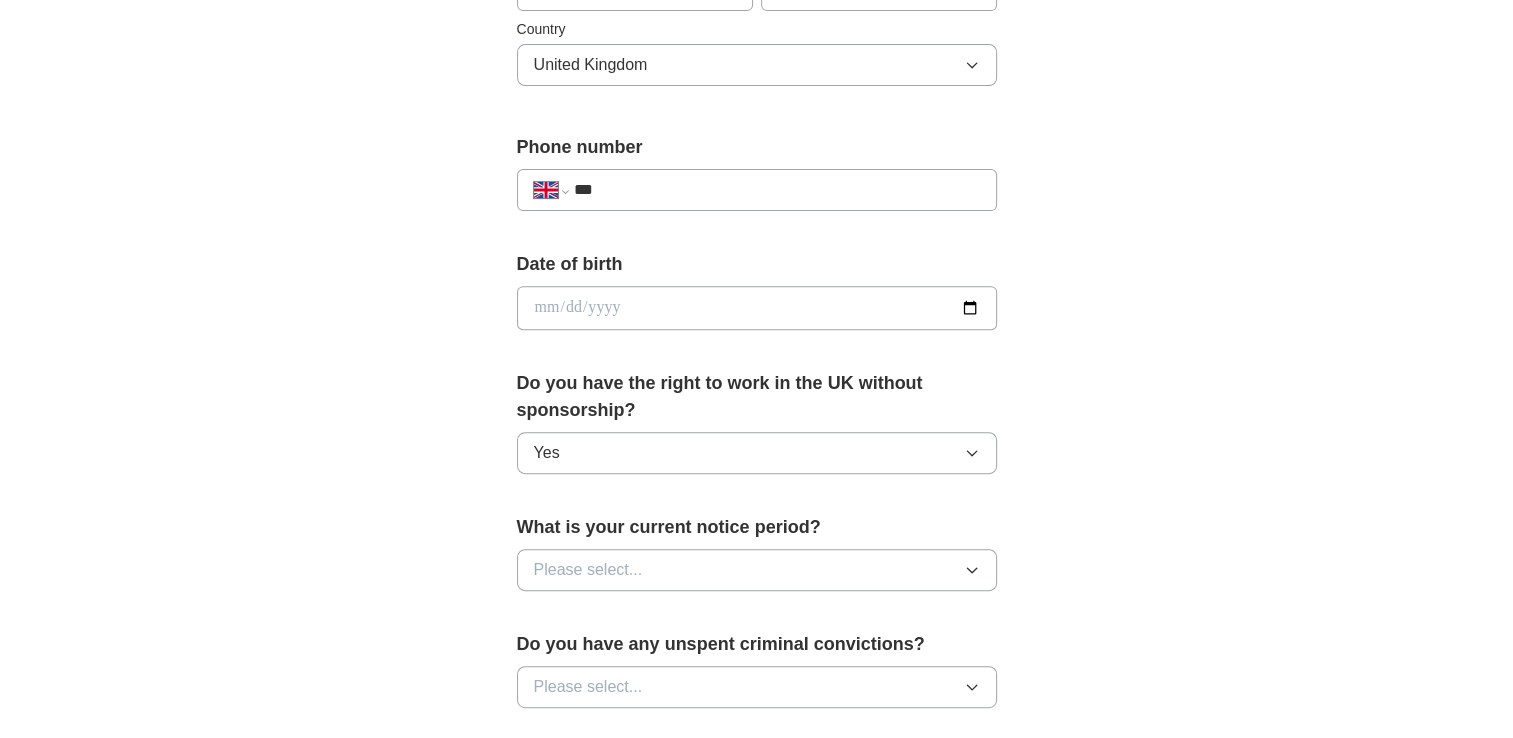 click 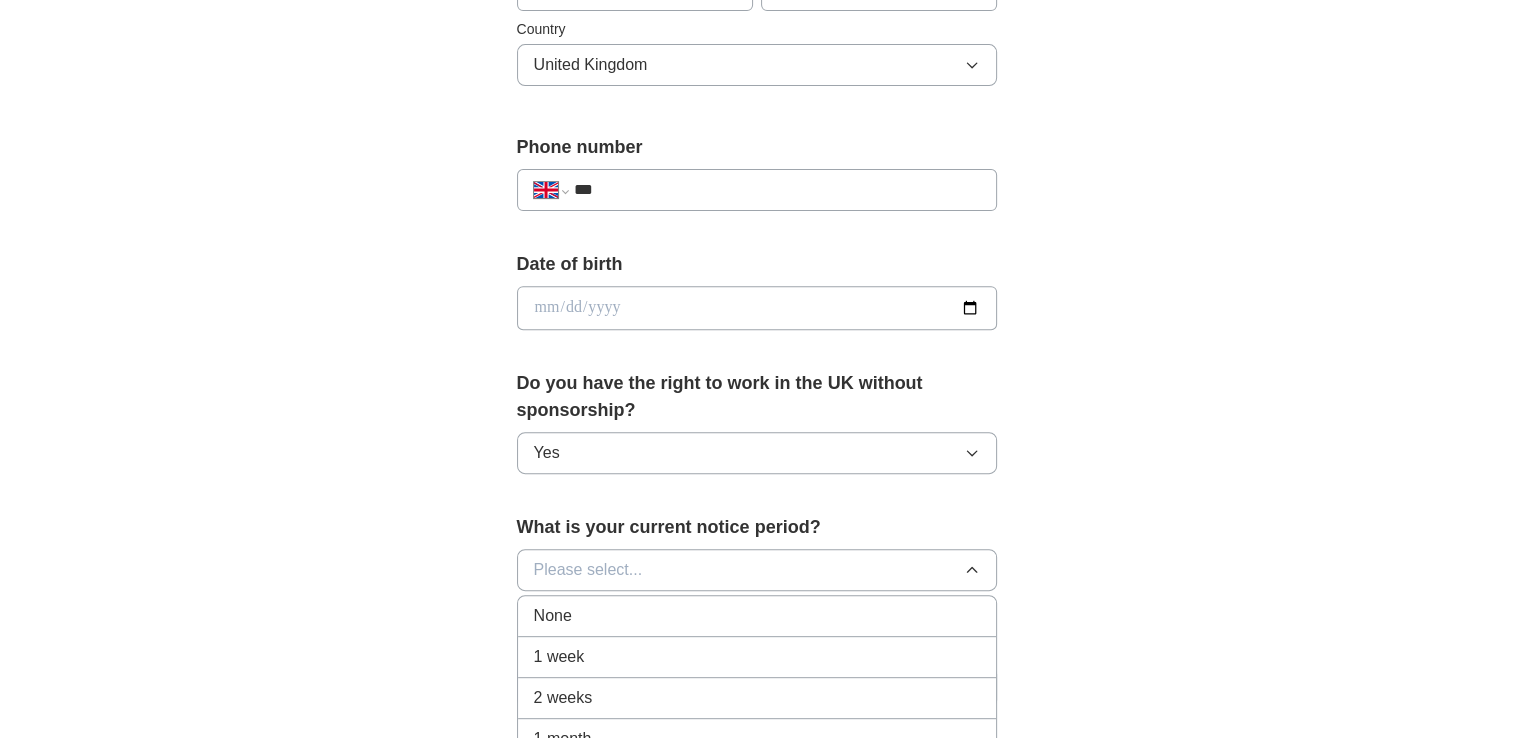 click on "None" at bounding box center [757, 616] 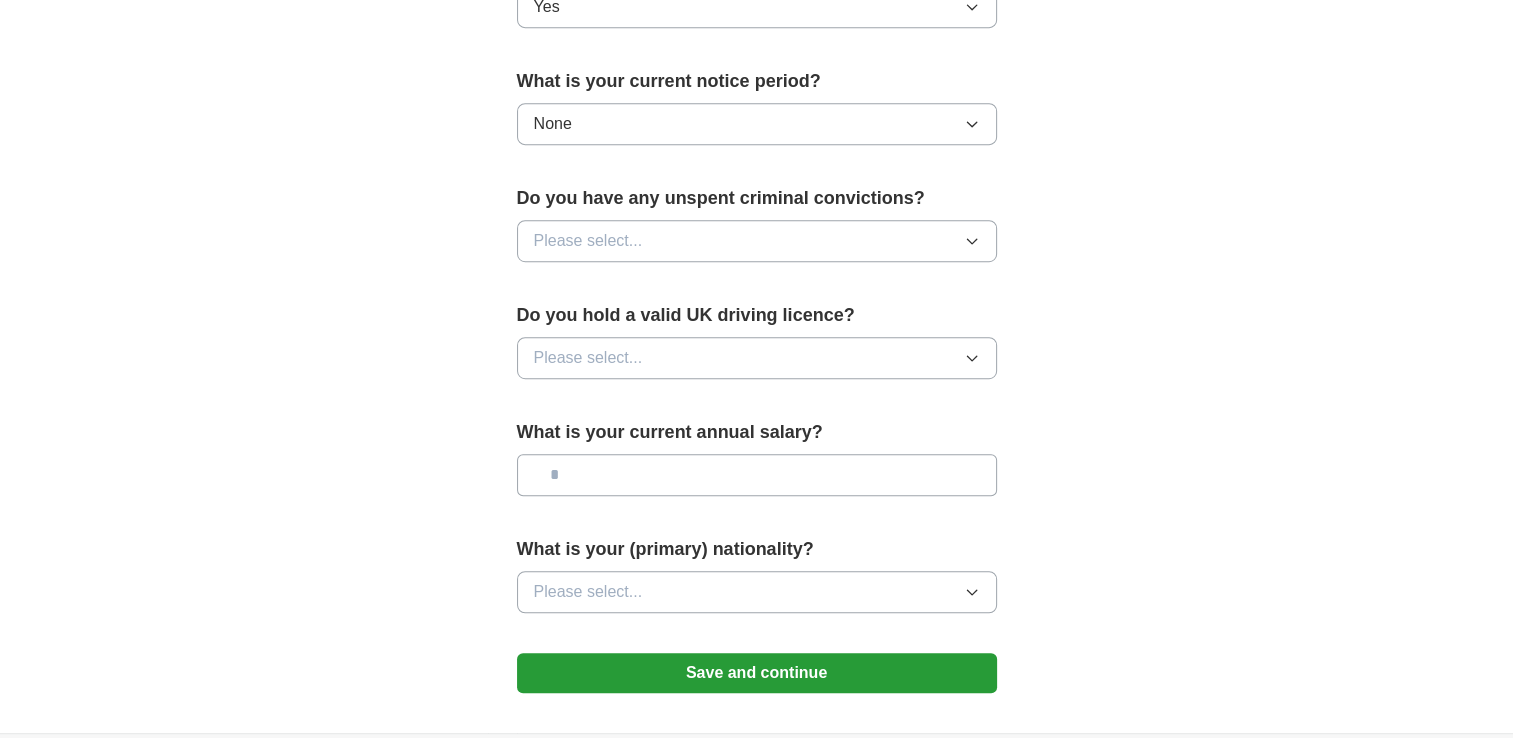 scroll, scrollTop: 1124, scrollLeft: 0, axis: vertical 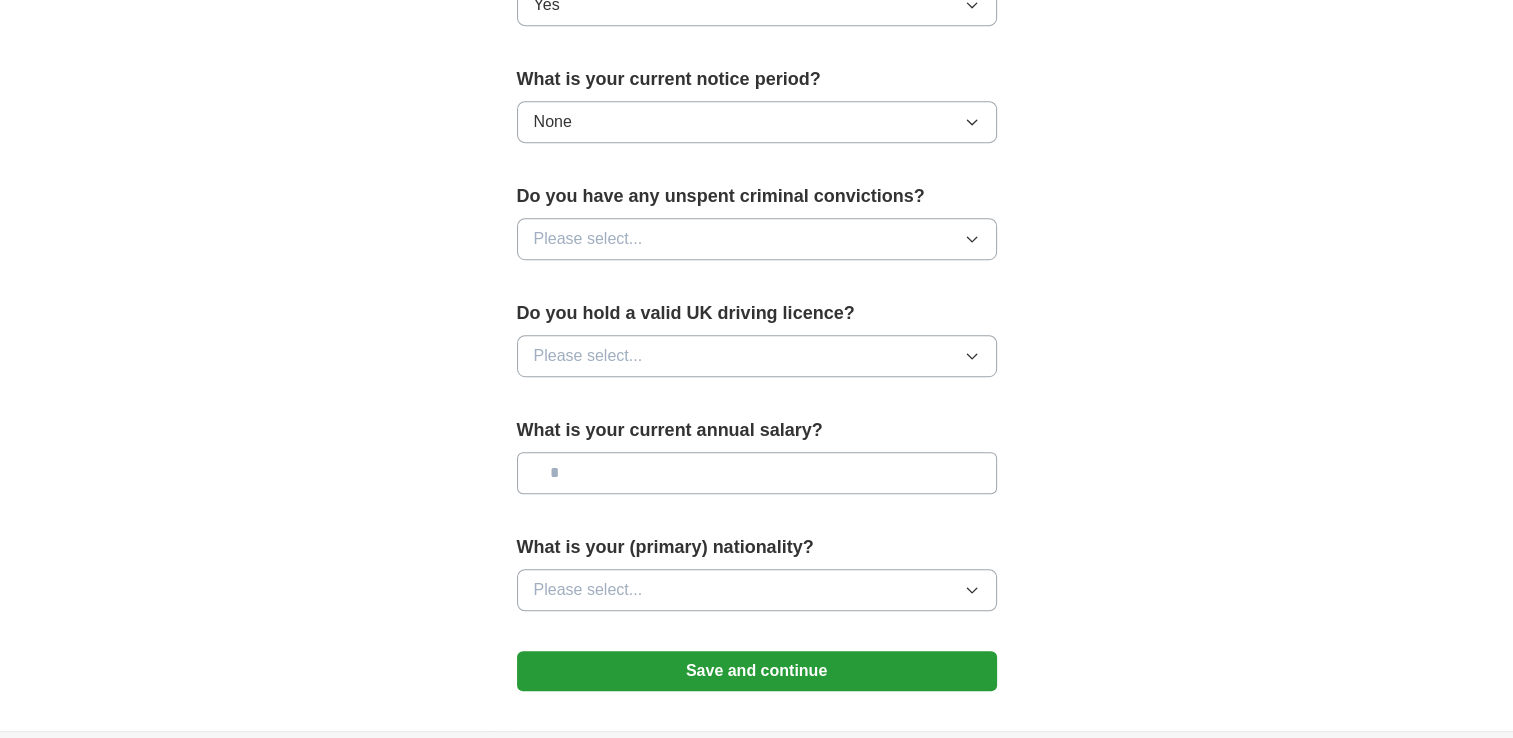 click on "Please select..." at bounding box center [757, 239] 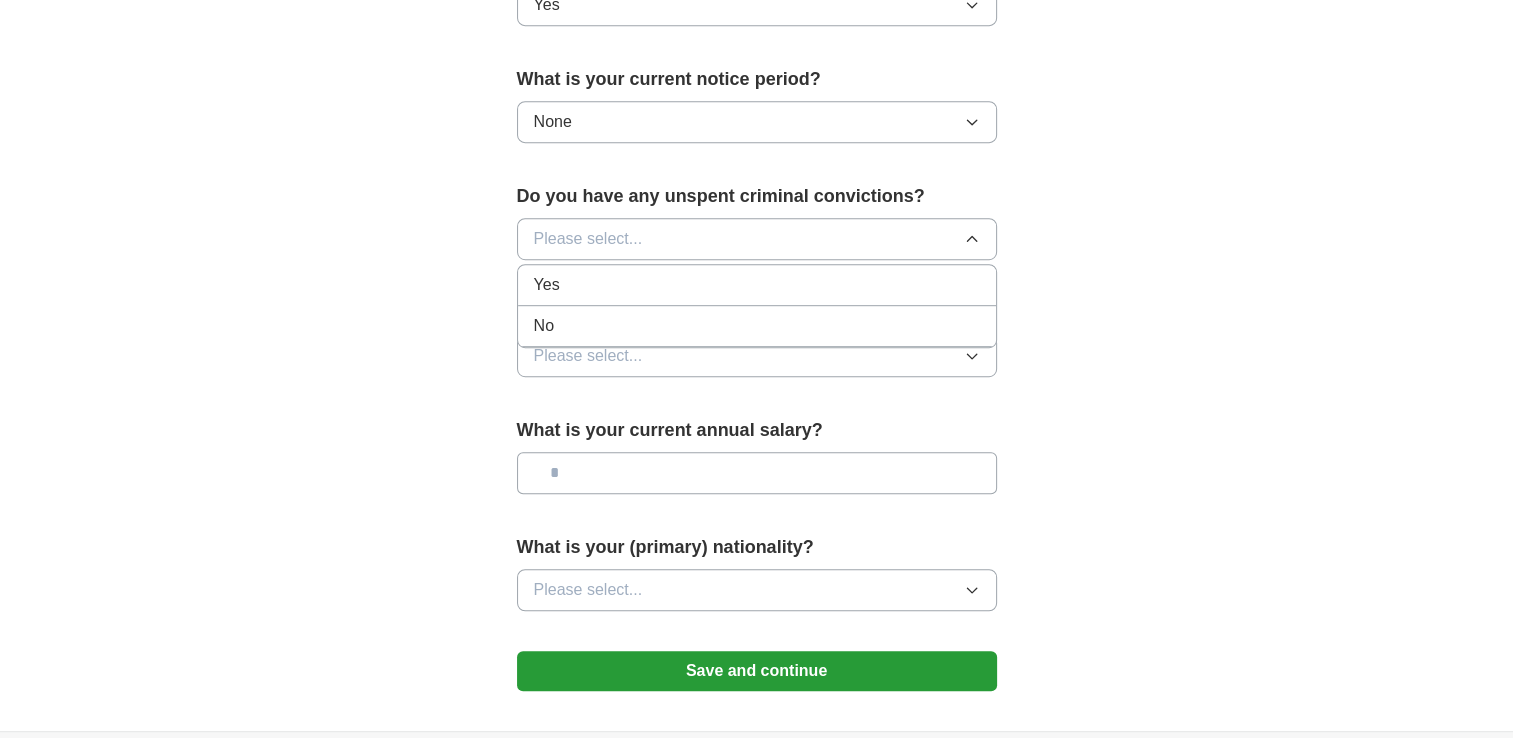 click on "No" at bounding box center (757, 326) 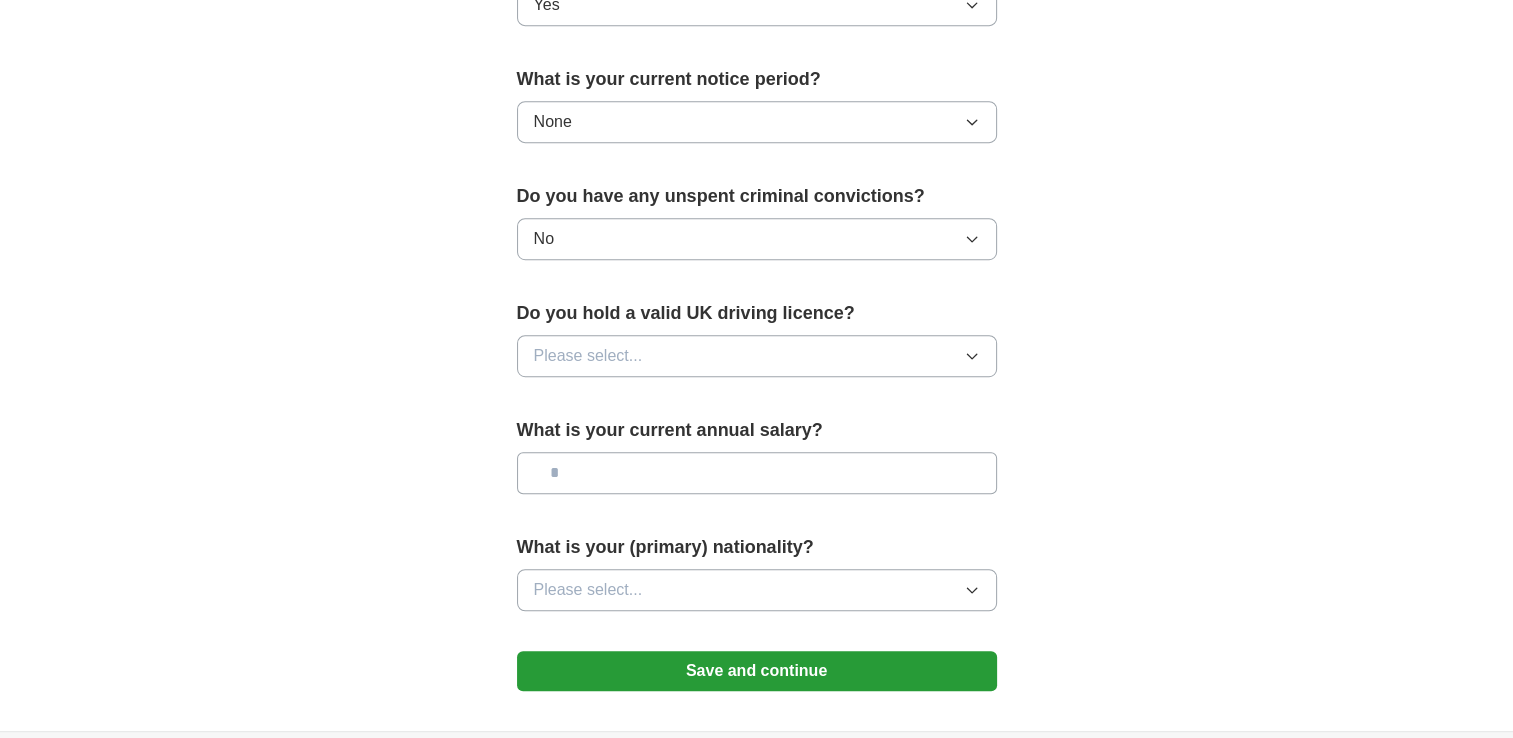click 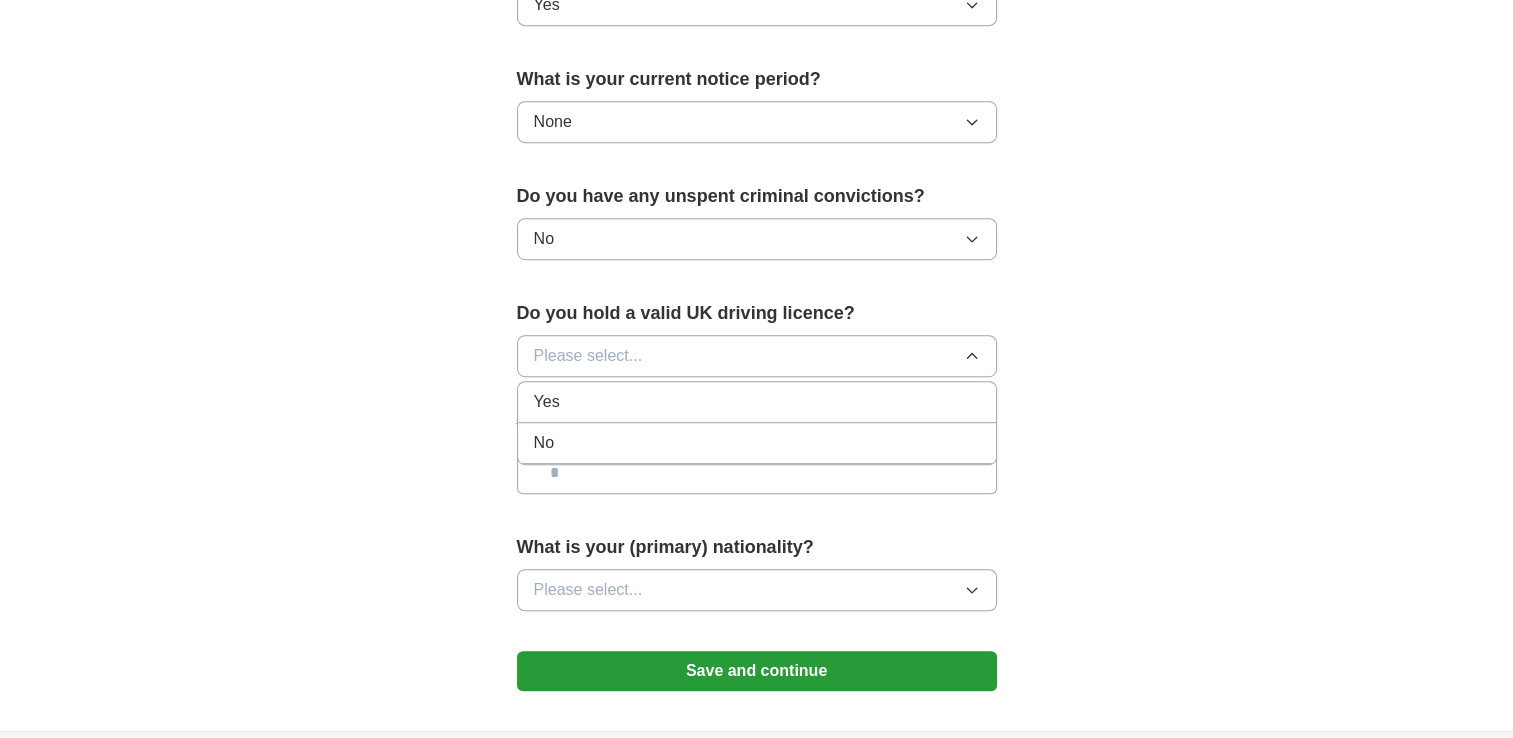 click on "No" at bounding box center (757, 443) 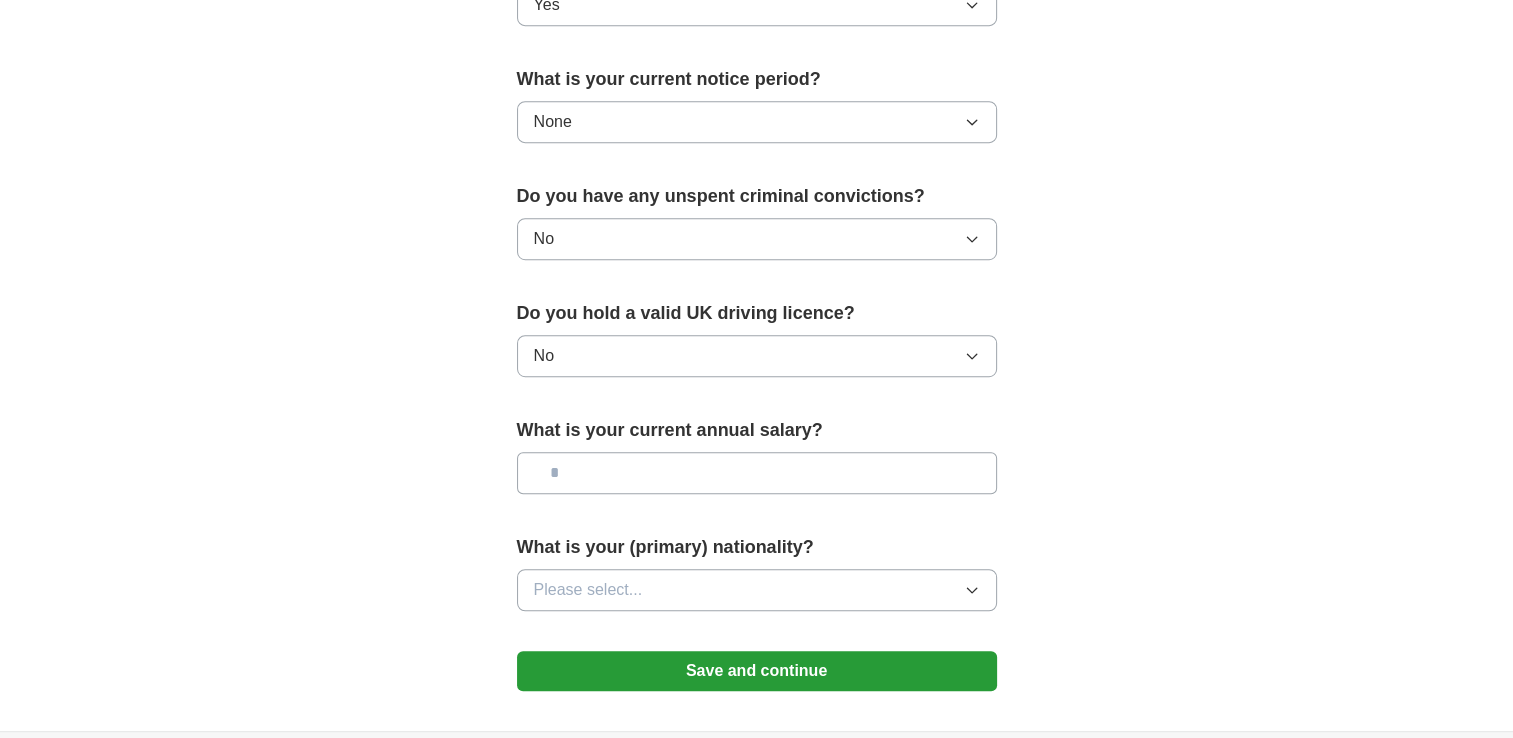 click on "**********" at bounding box center (757, -110) 